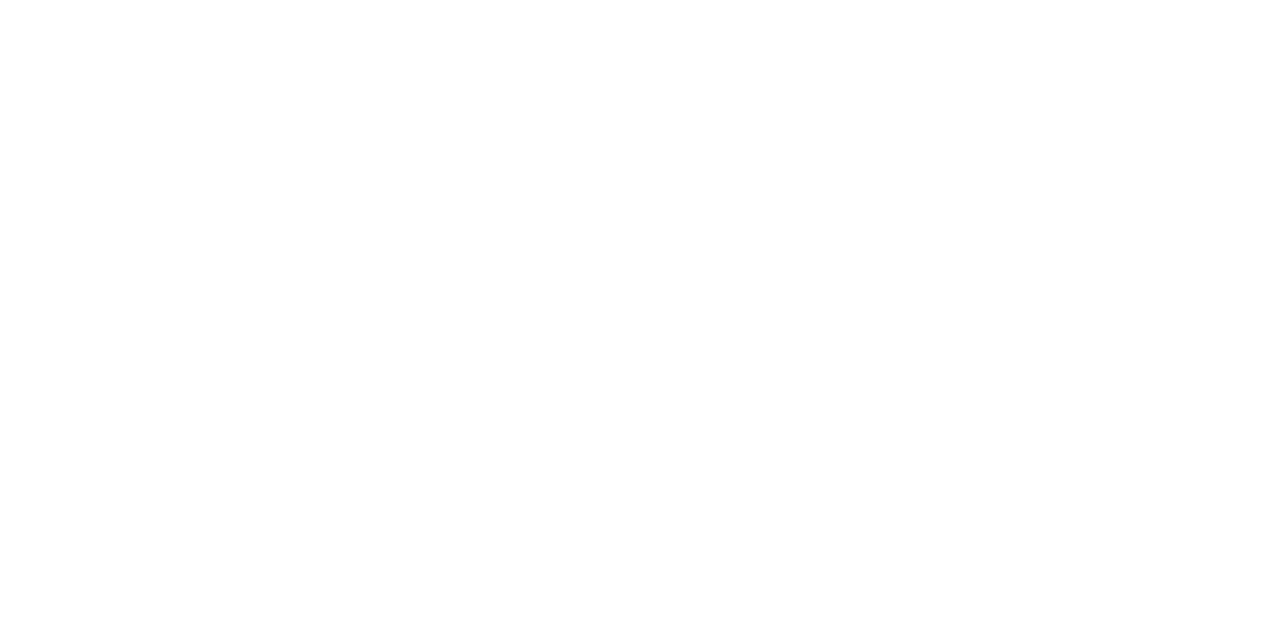 scroll, scrollTop: 0, scrollLeft: 0, axis: both 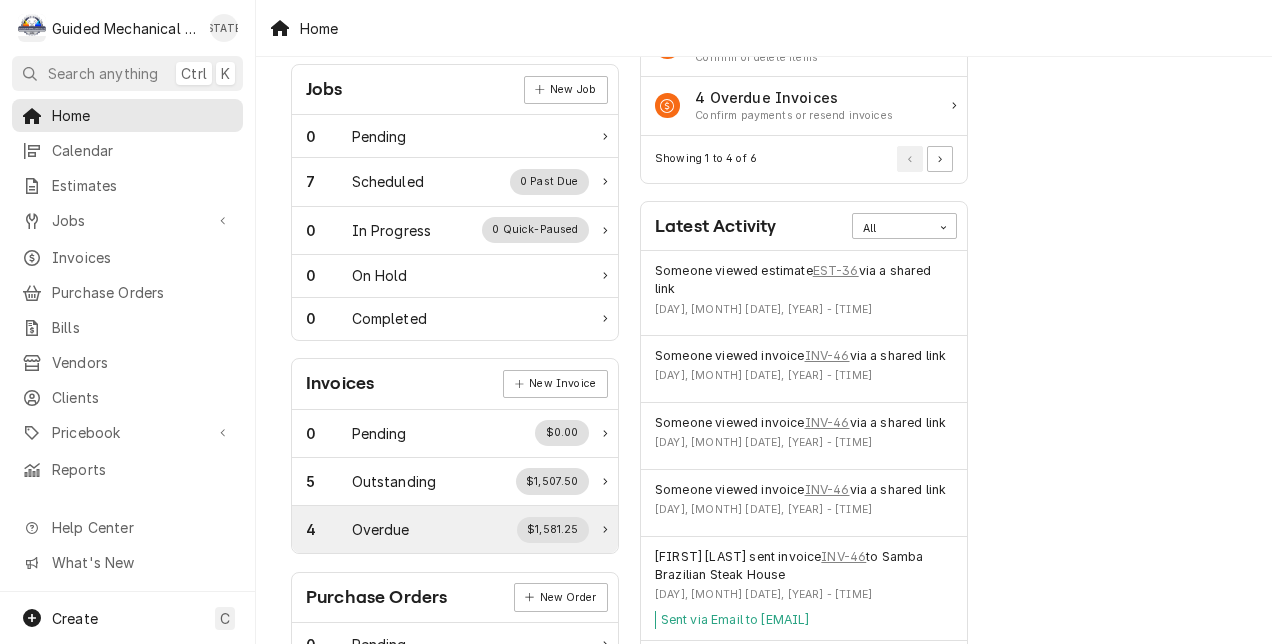 click on "4 Overdue $1,581.25" at bounding box center [447, 530] 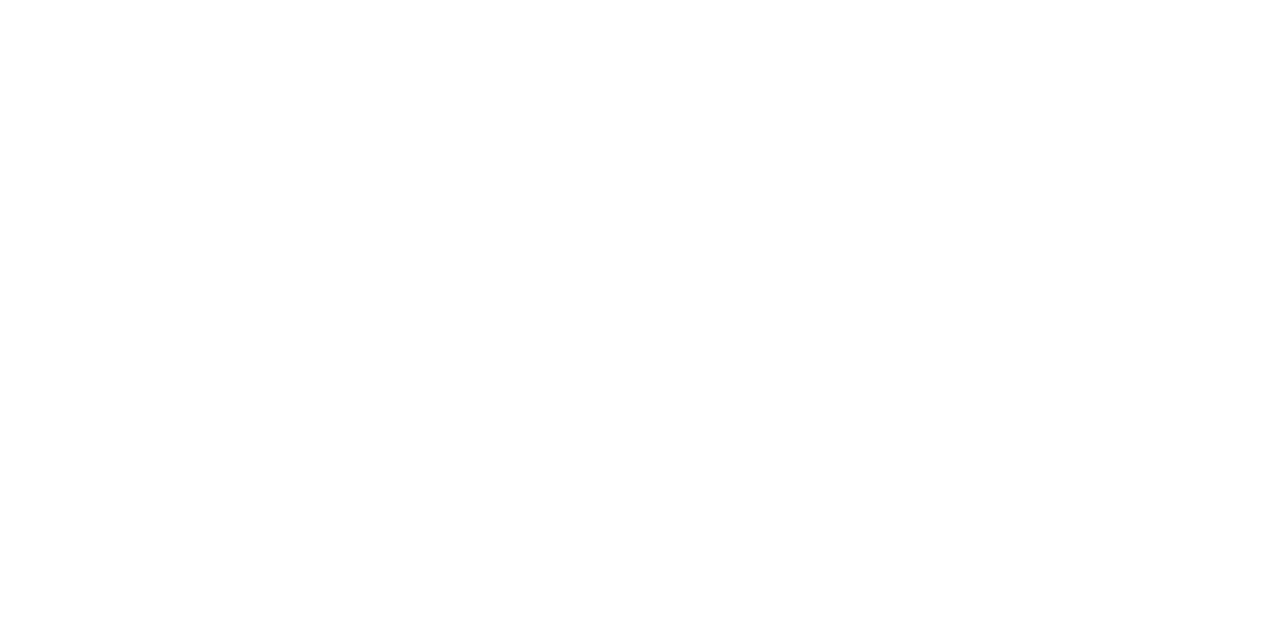 scroll, scrollTop: 0, scrollLeft: 0, axis: both 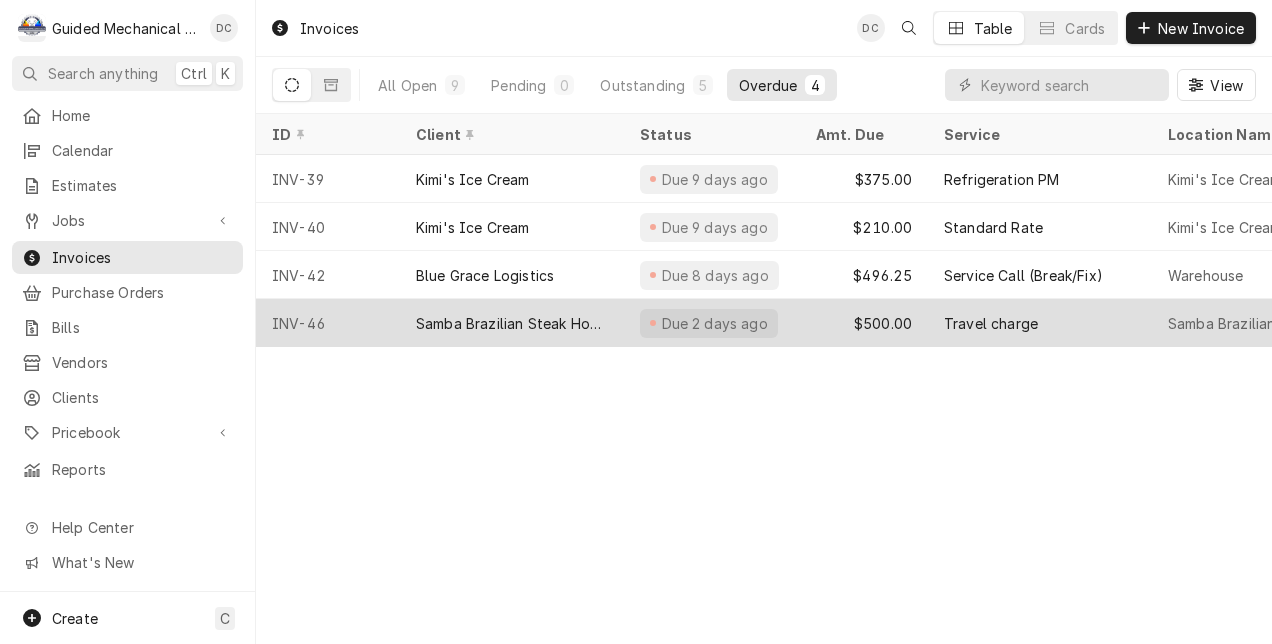 click on "Samba Brazilian Steak House" at bounding box center [512, 323] 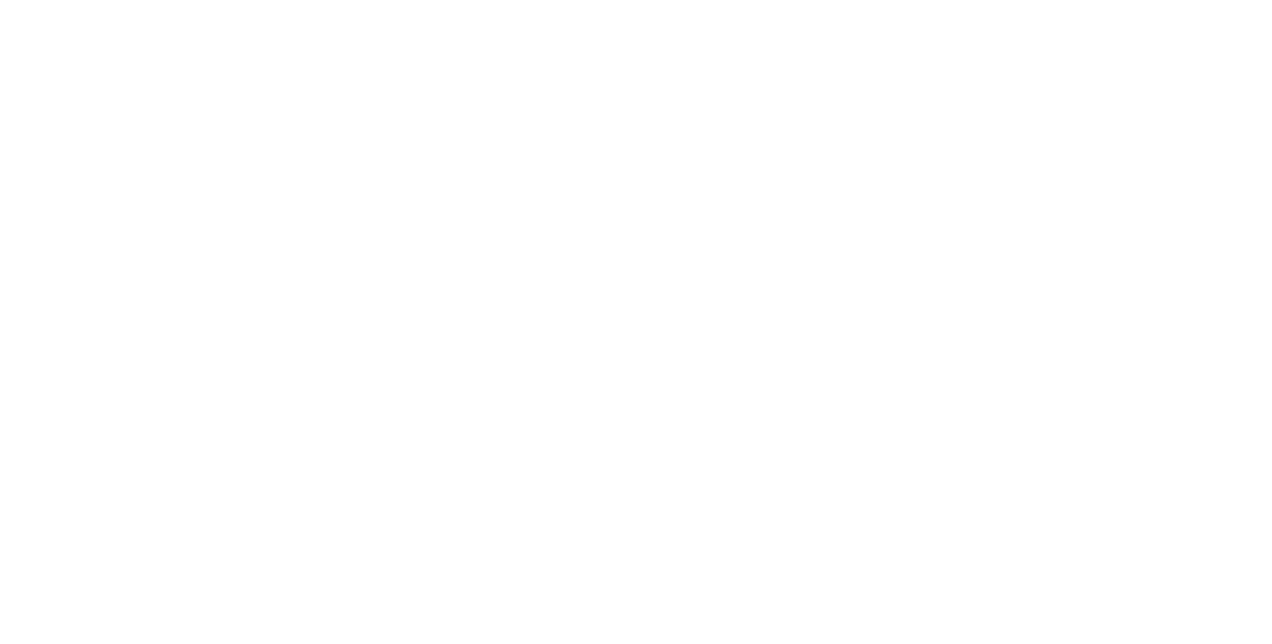 scroll, scrollTop: 0, scrollLeft: 0, axis: both 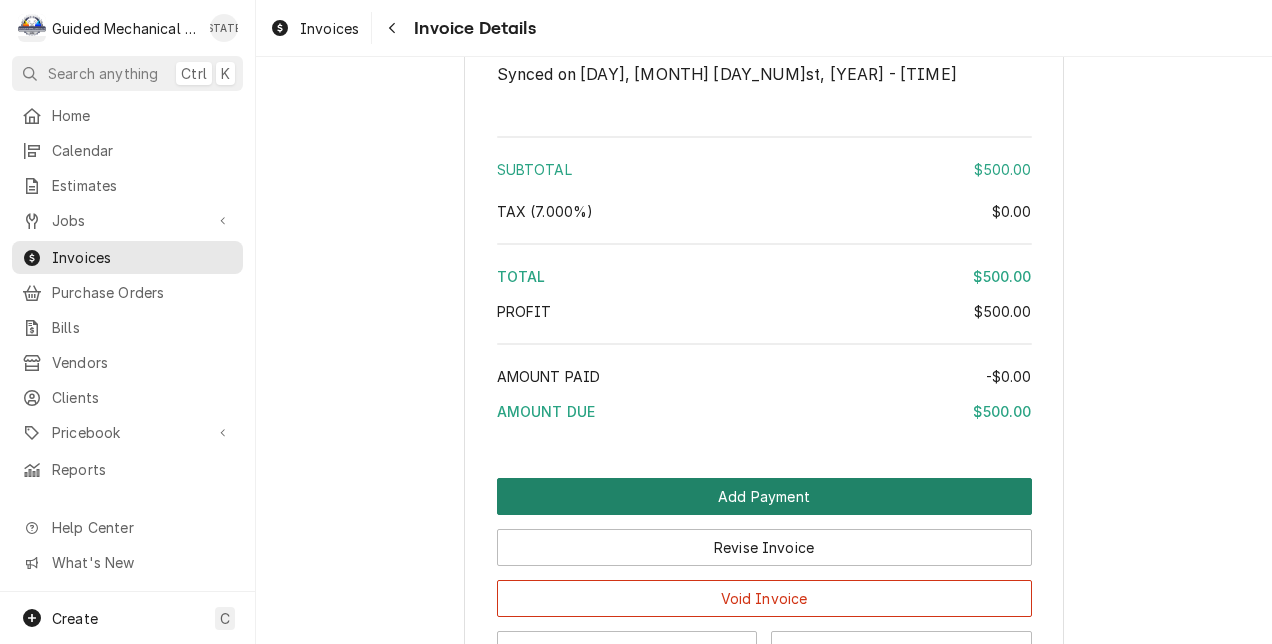 click on "Add Payment" at bounding box center (764, 496) 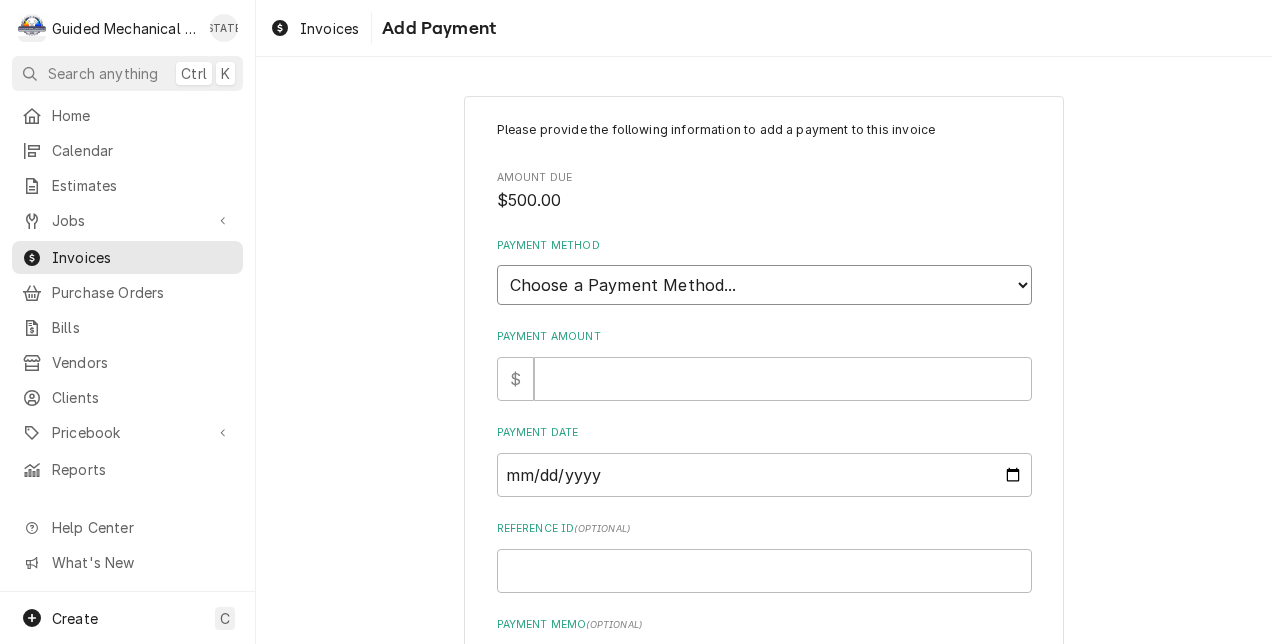 drag, startPoint x: 808, startPoint y: 279, endPoint x: 791, endPoint y: 294, distance: 22.671568 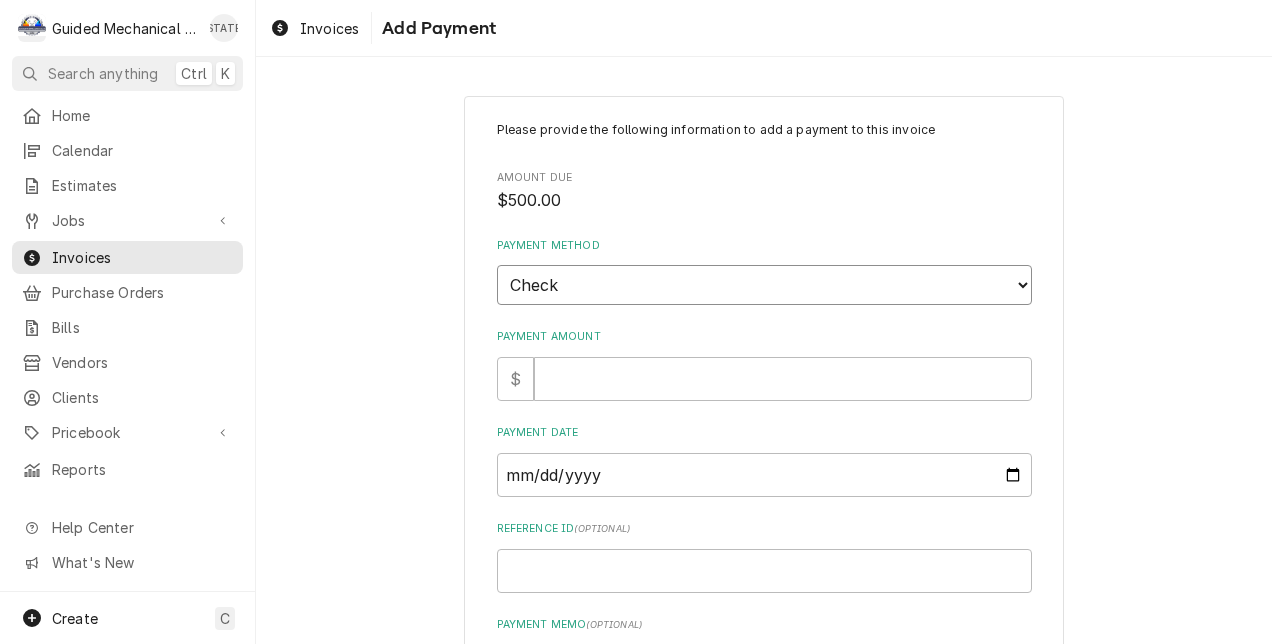 click on "Choose a Payment Method... Cash Check Credit/Debit Card ACH/eCheck Other" at bounding box center [764, 285] 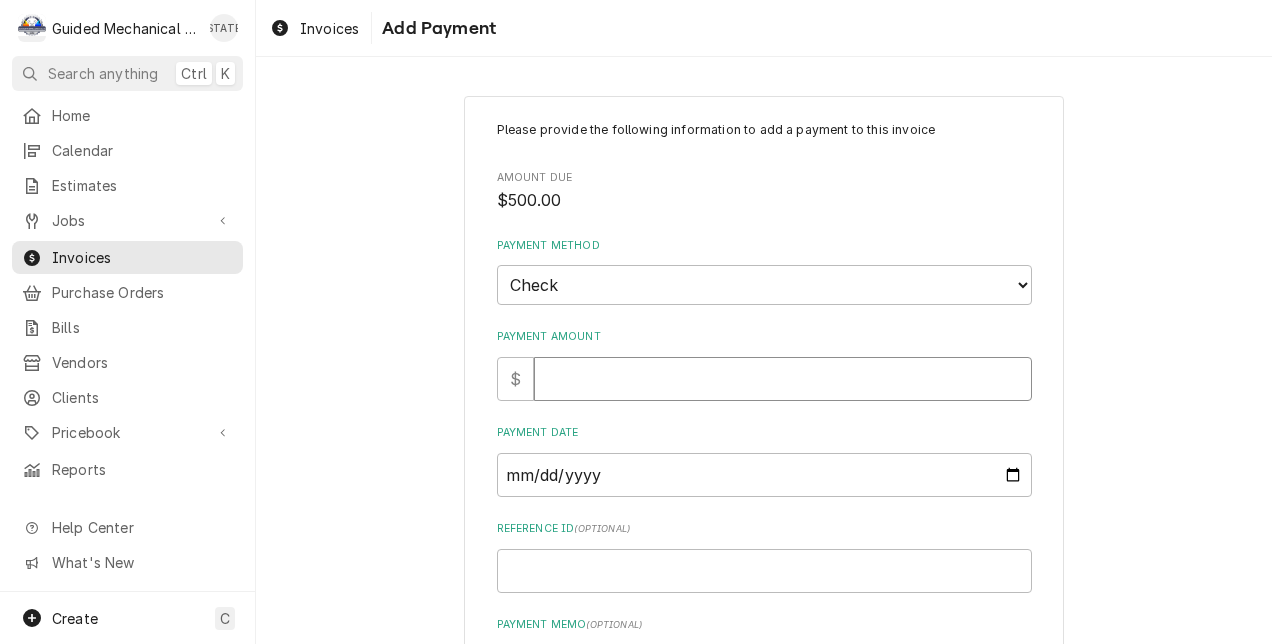 click on "Payment Amount" at bounding box center [783, 379] 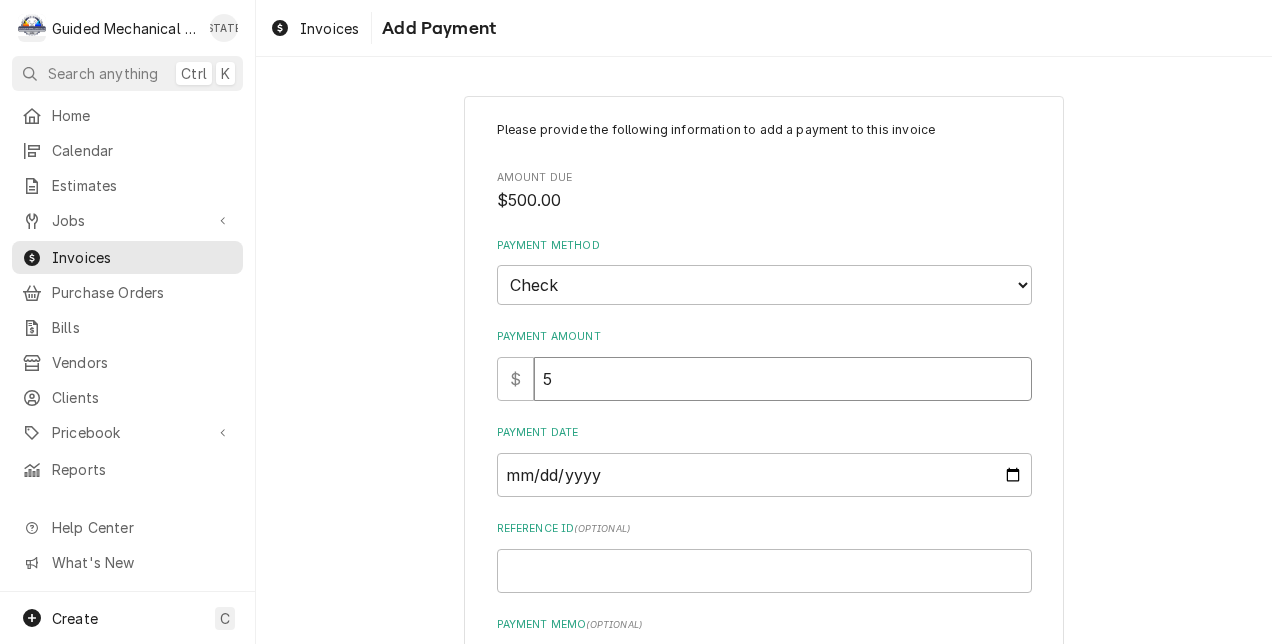 type on "x" 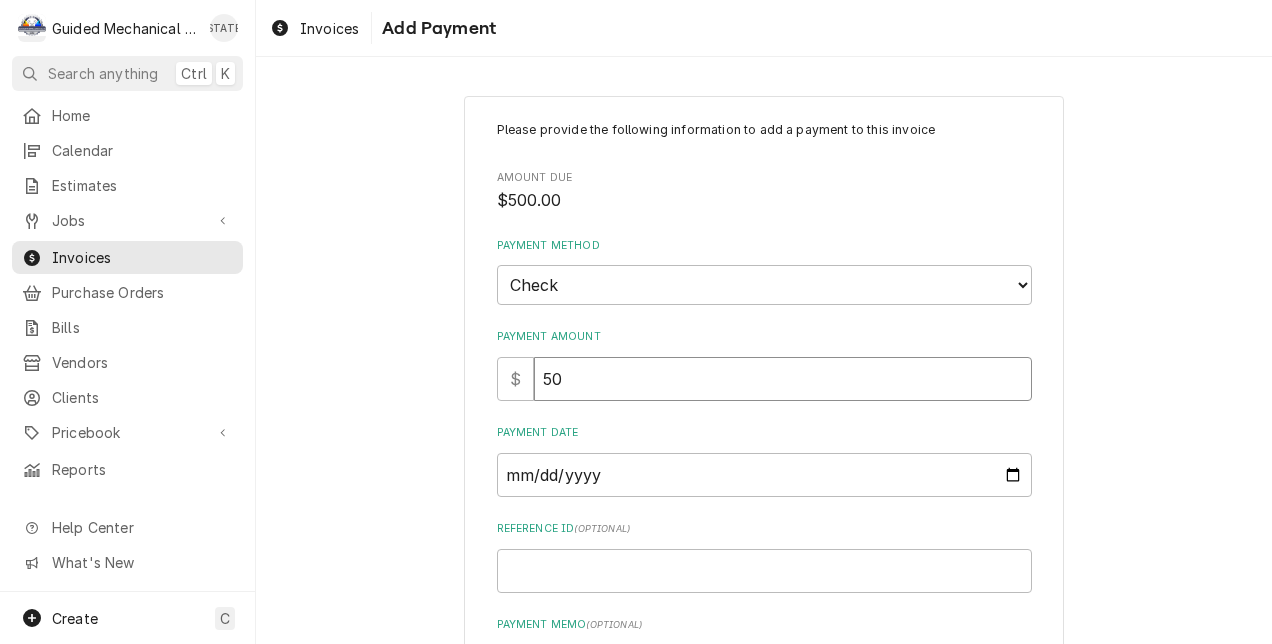 type on "x" 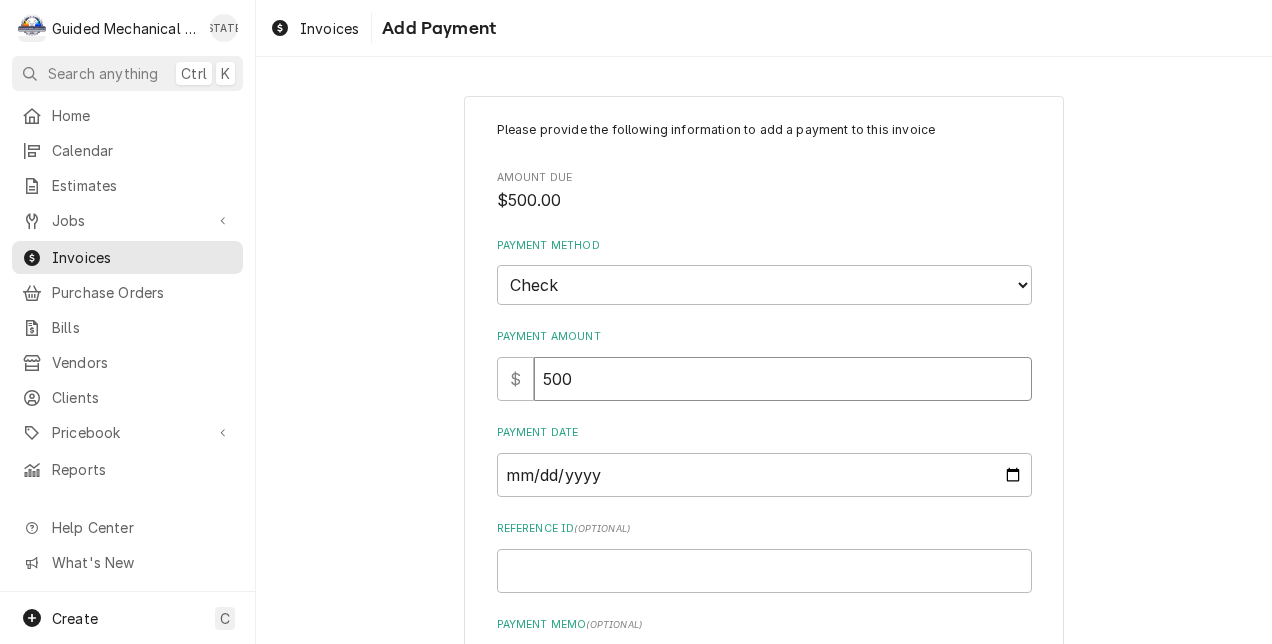 type on "500" 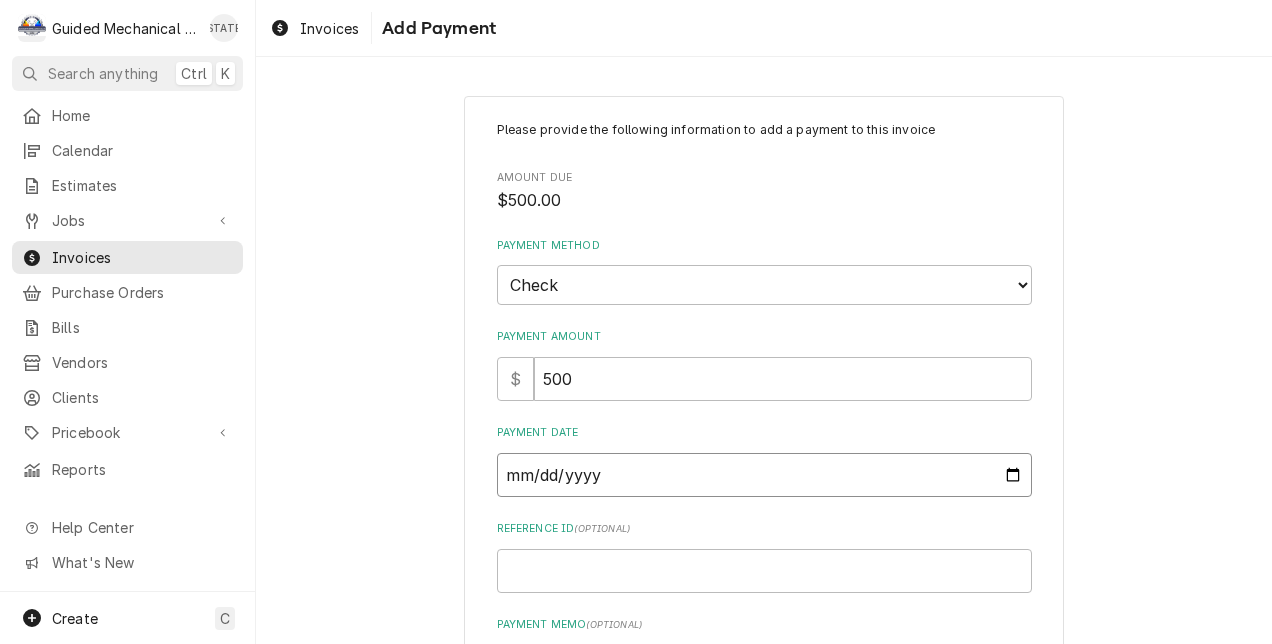 click on "Payment Date" at bounding box center (764, 475) 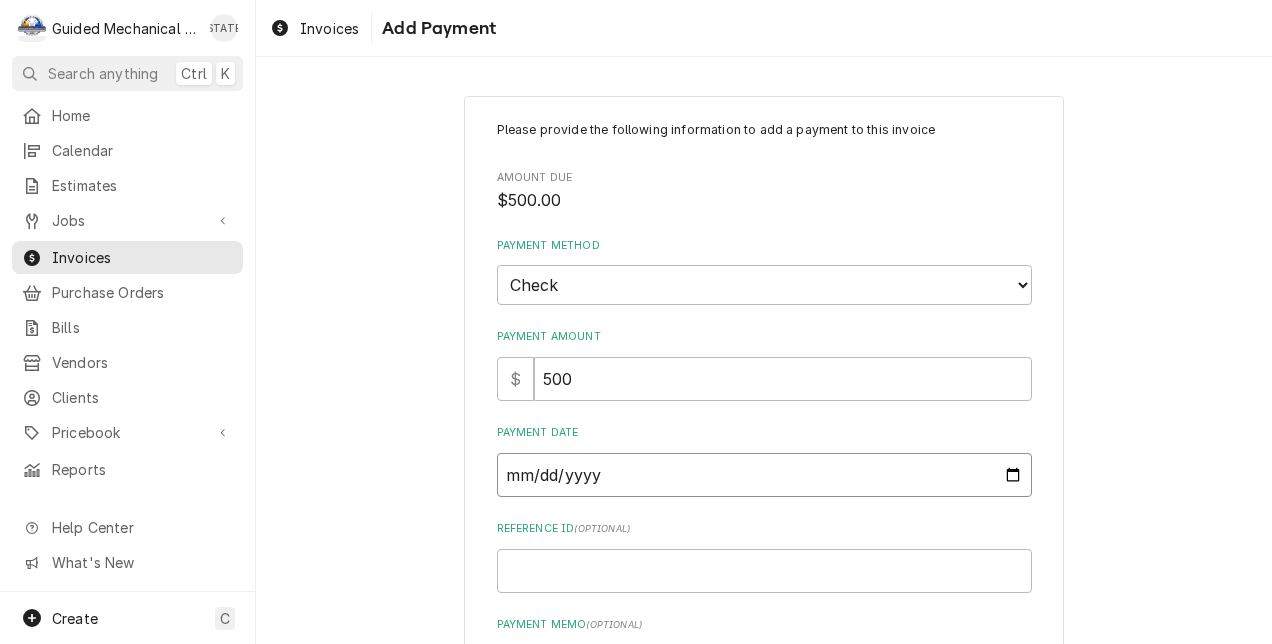 click on "Payment Date" at bounding box center [764, 475] 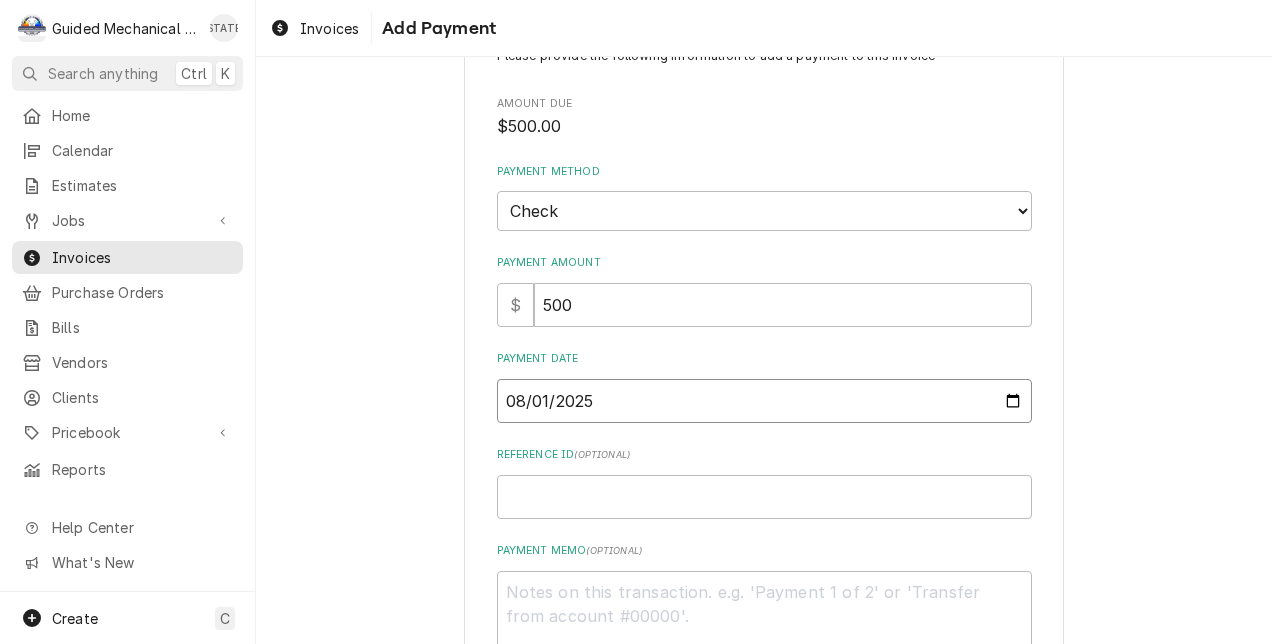 scroll, scrollTop: 100, scrollLeft: 0, axis: vertical 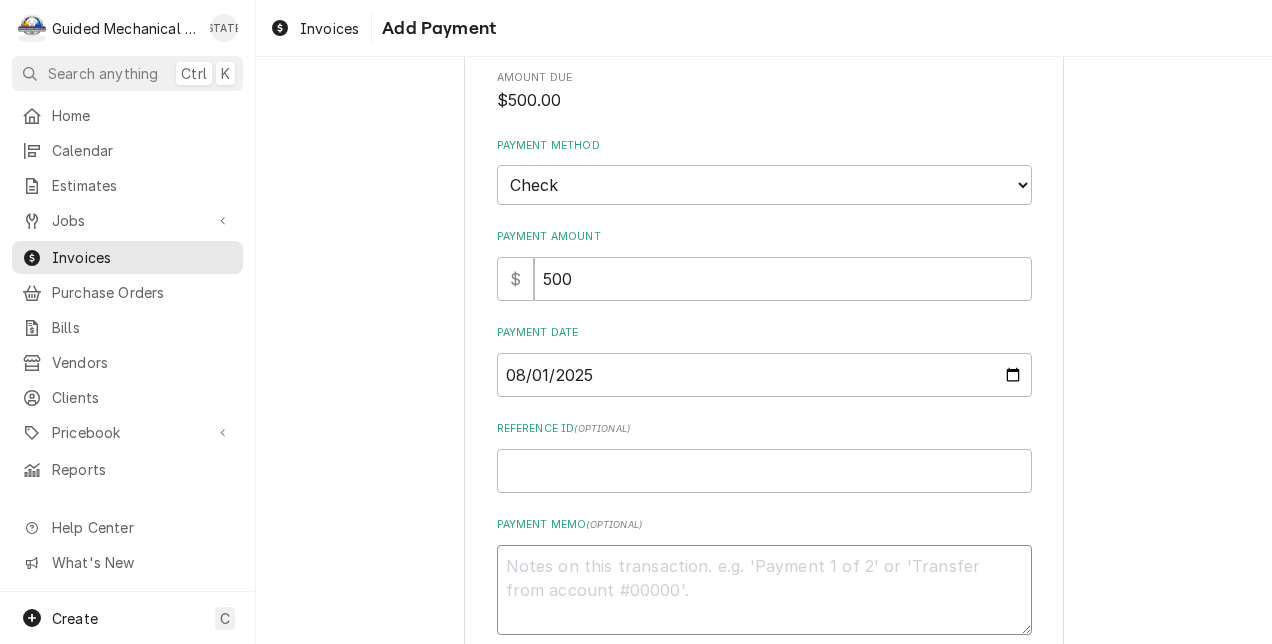 click on "Payment Memo  ( optional )" at bounding box center [764, 590] 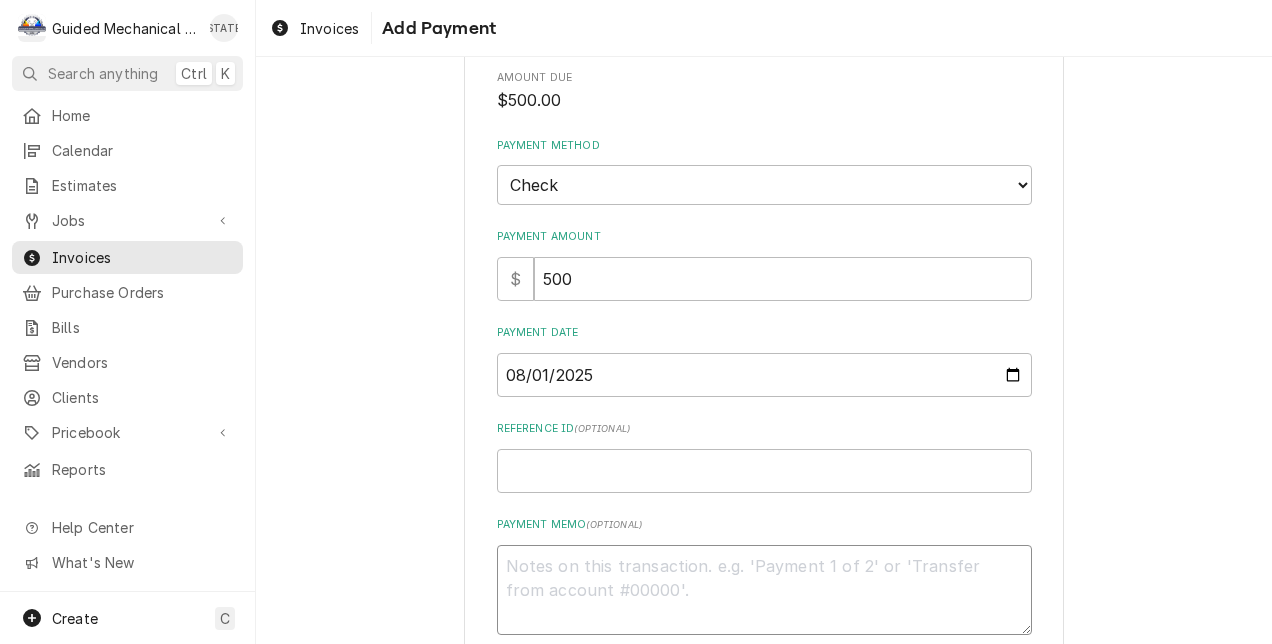 type on "x" 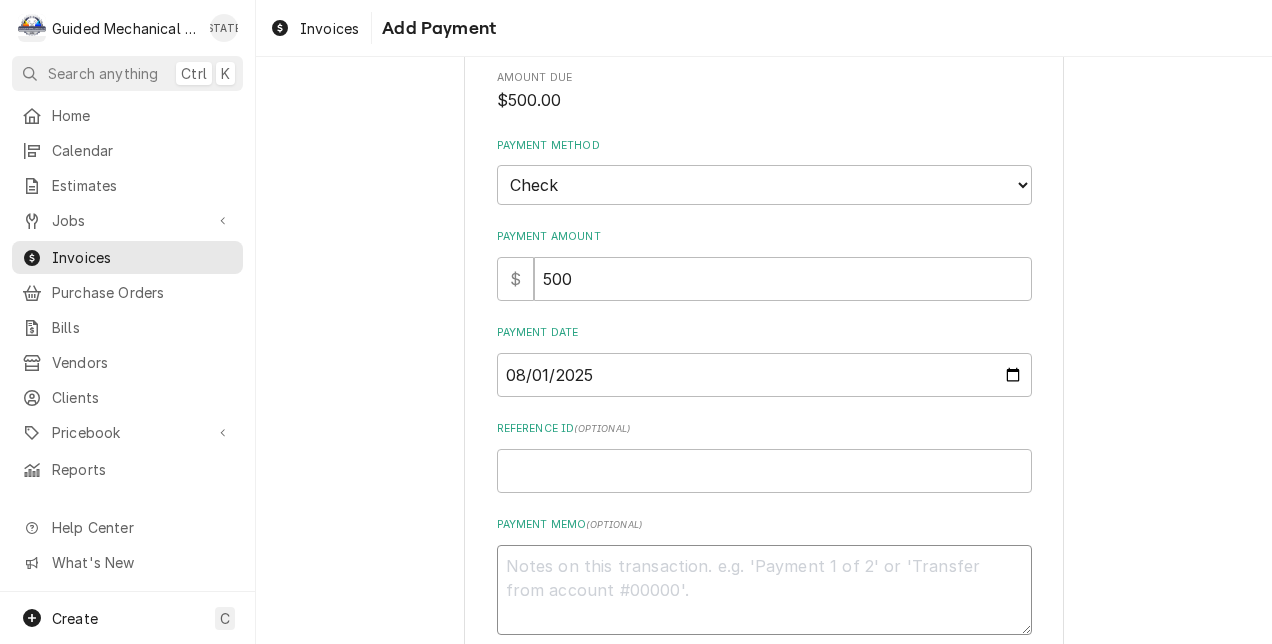 type on "c" 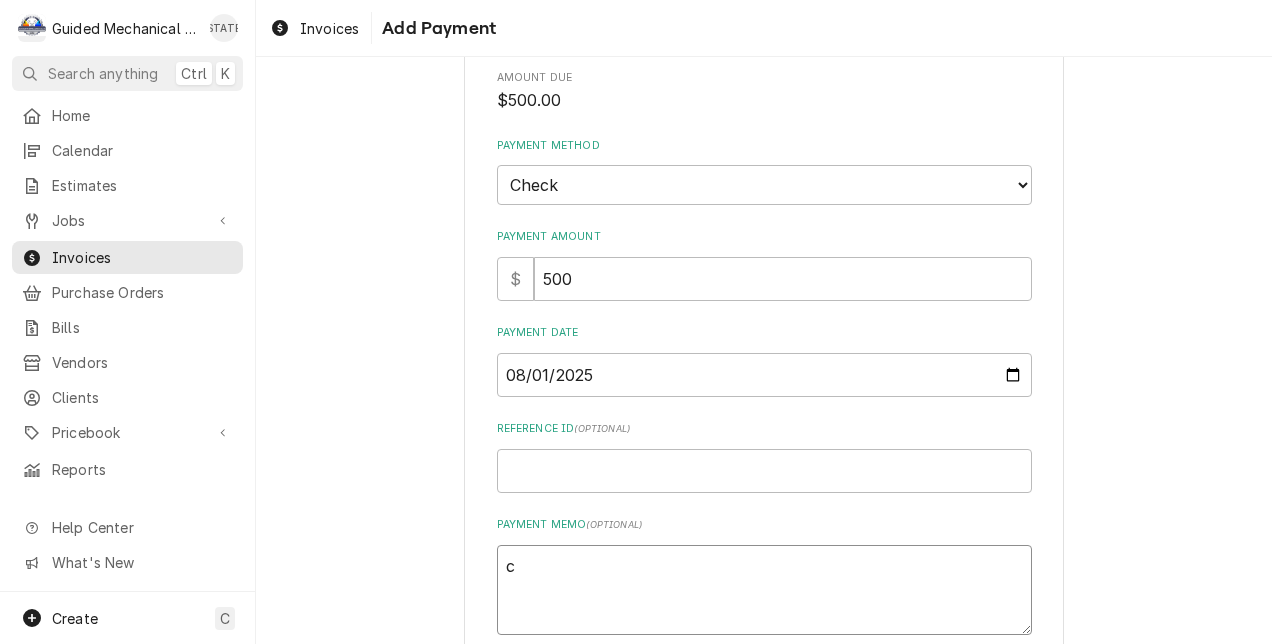 type on "x" 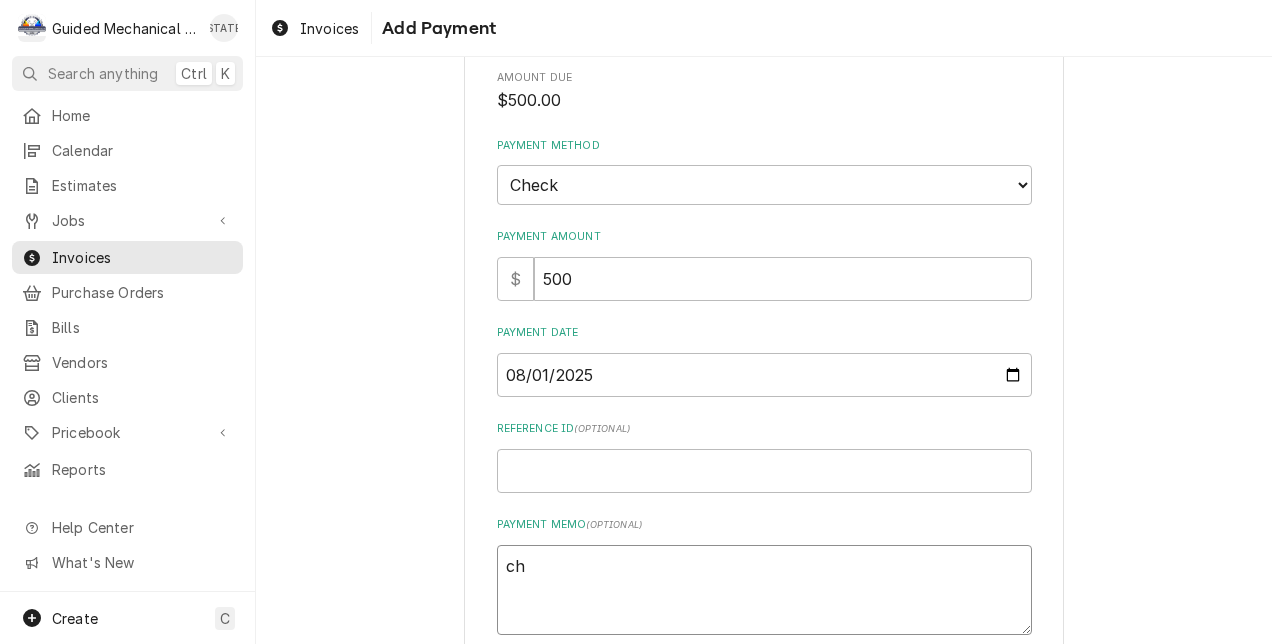 type on "x" 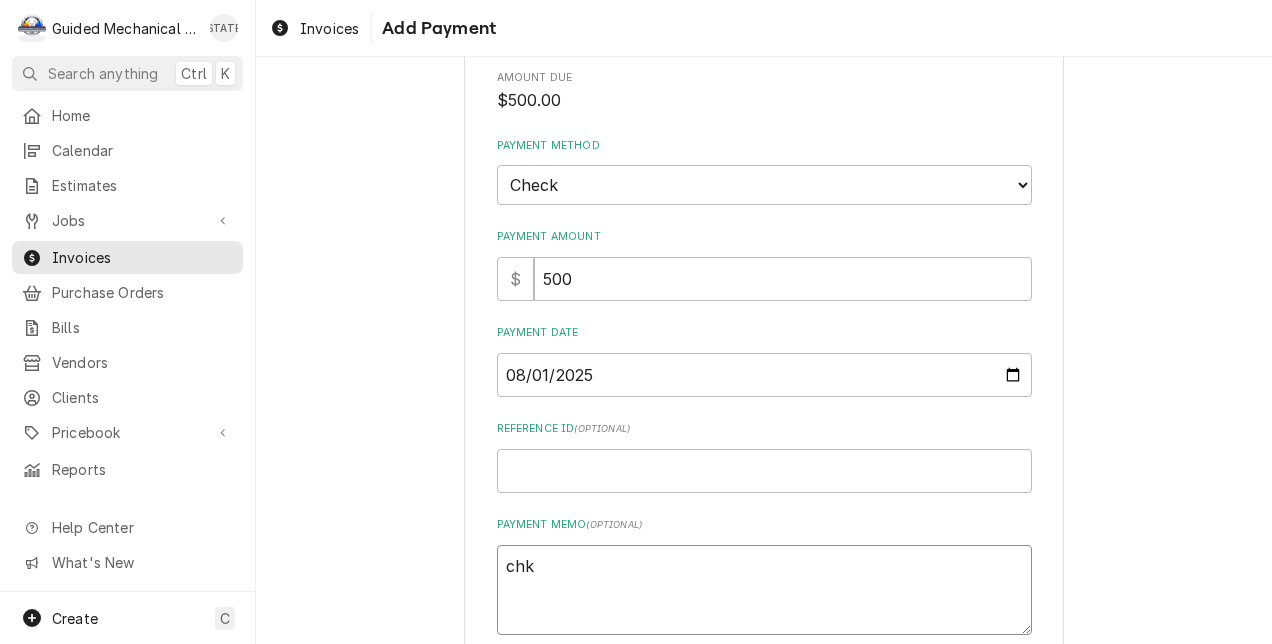 type on "x" 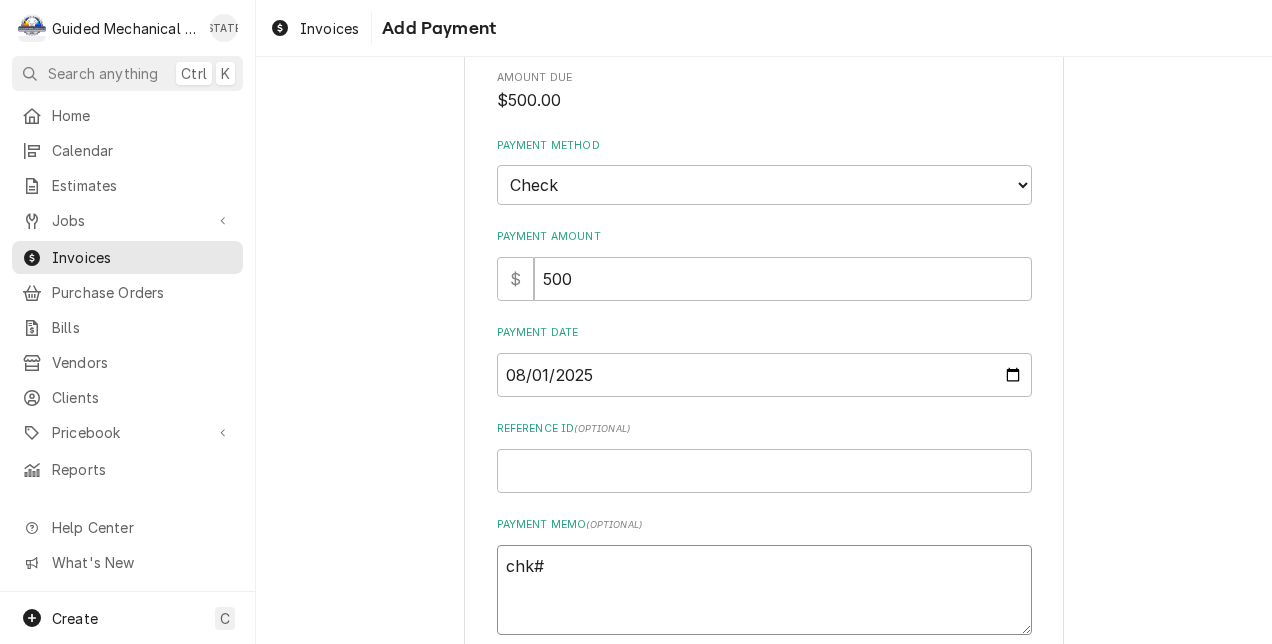 type on "x" 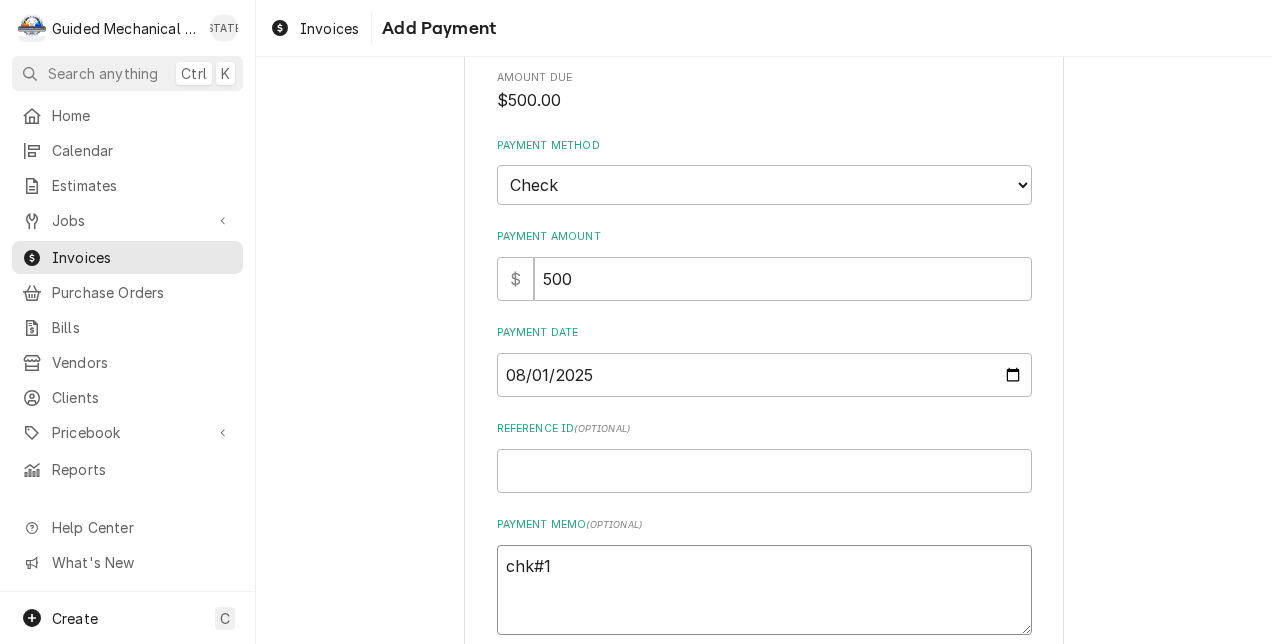 type on "x" 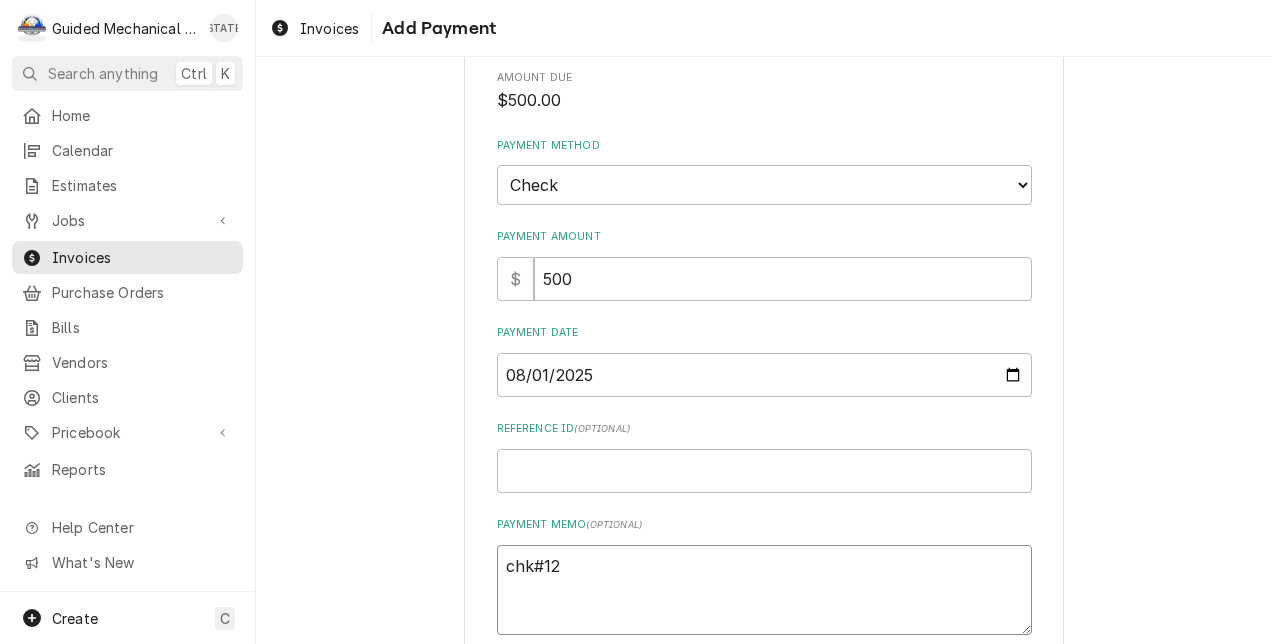 type on "x" 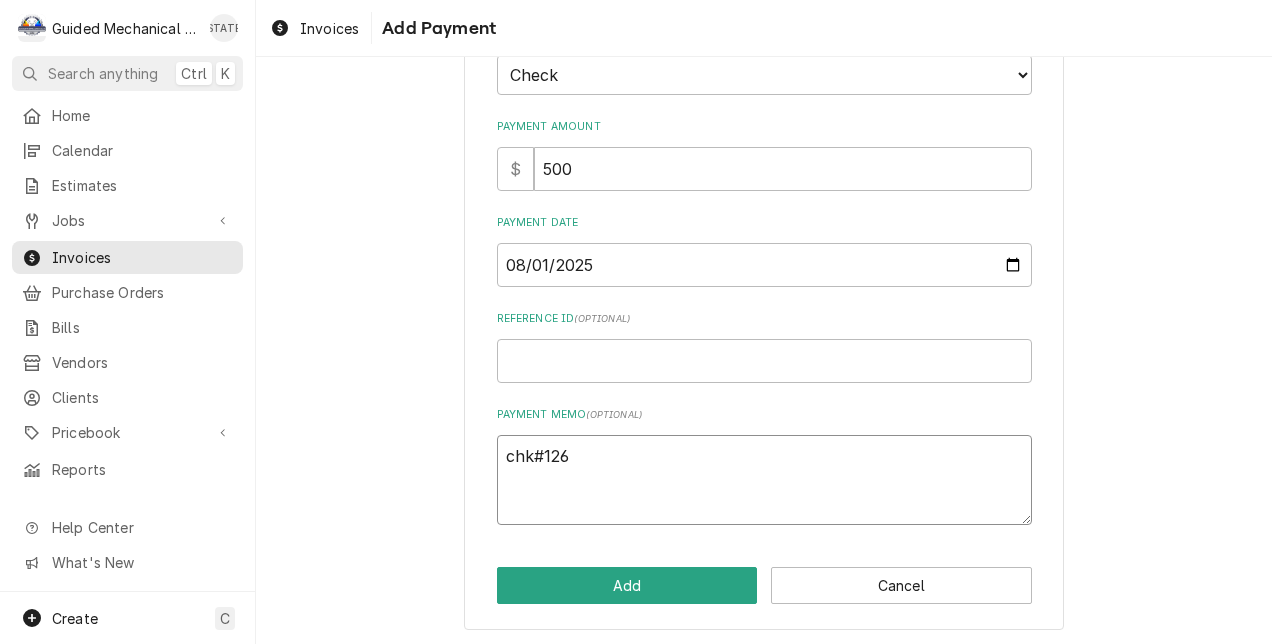 scroll, scrollTop: 212, scrollLeft: 0, axis: vertical 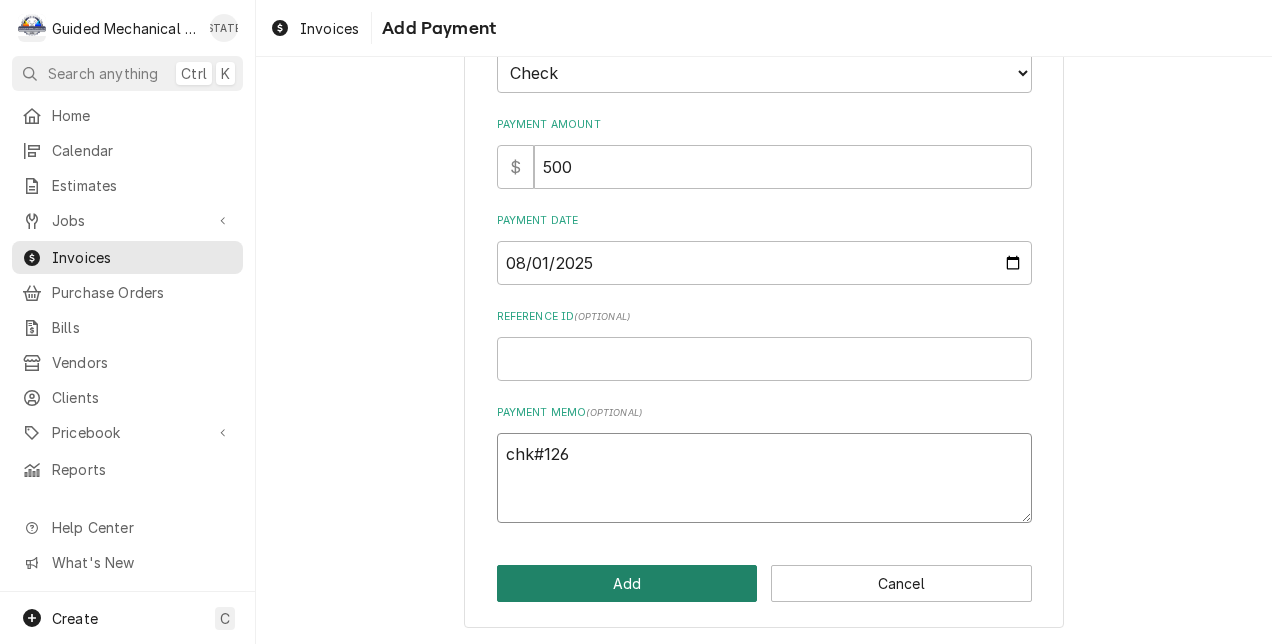 type on "chk#126" 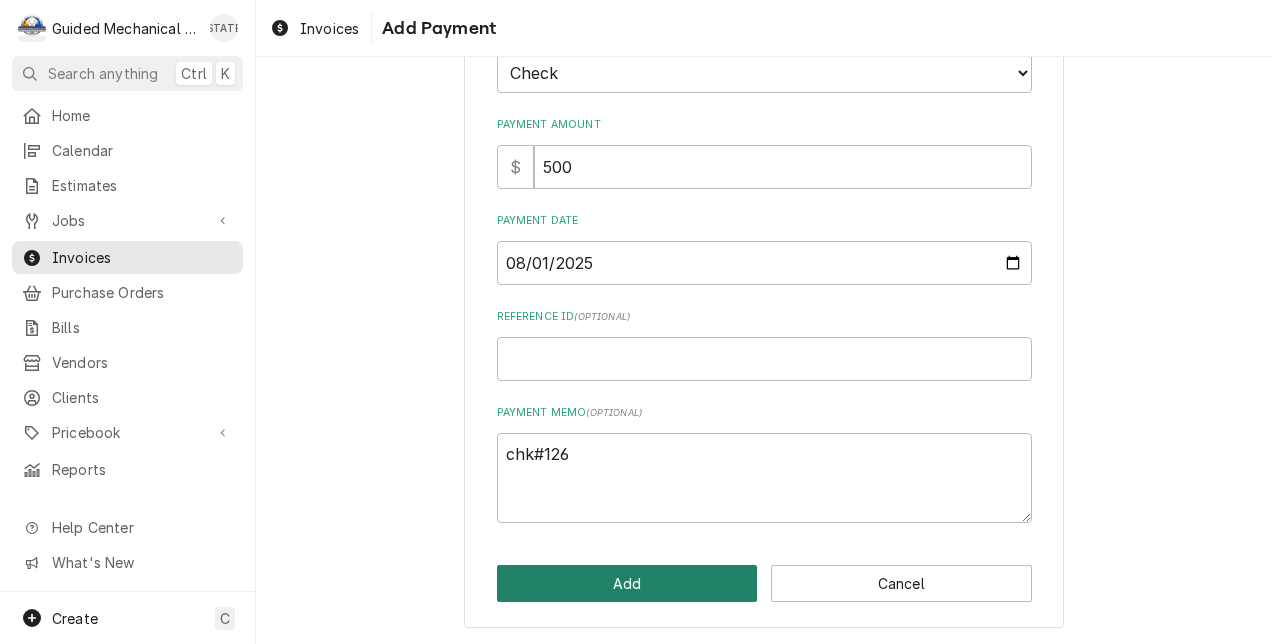 click on "Add" at bounding box center (627, 583) 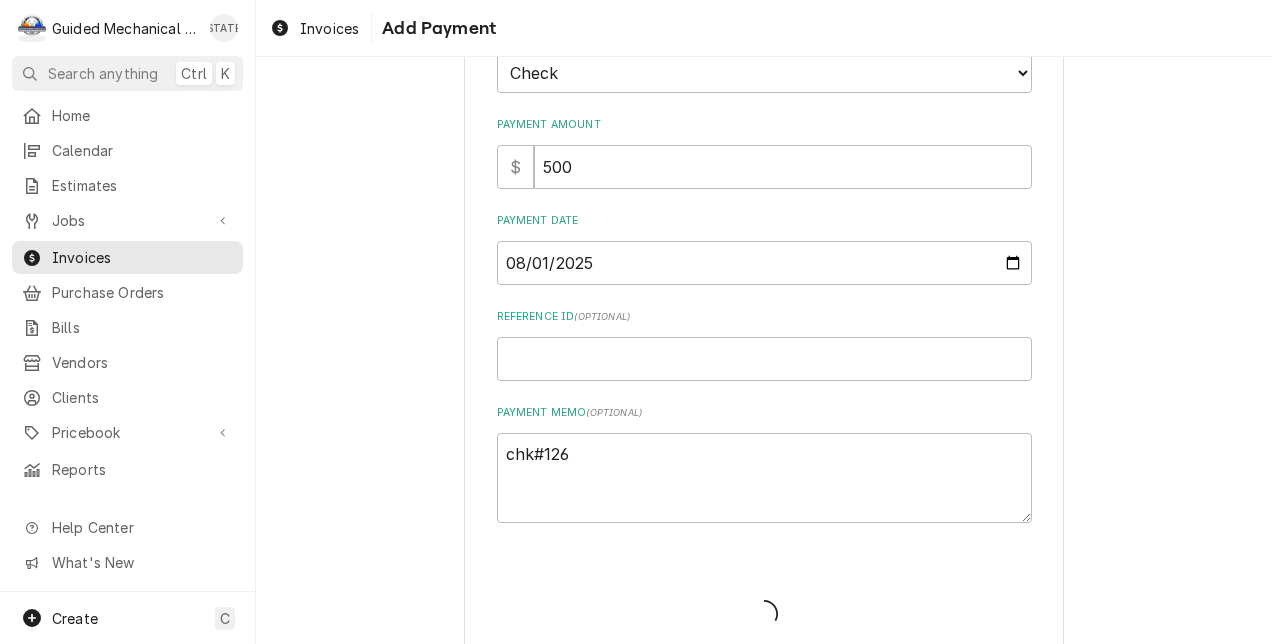 type on "x" 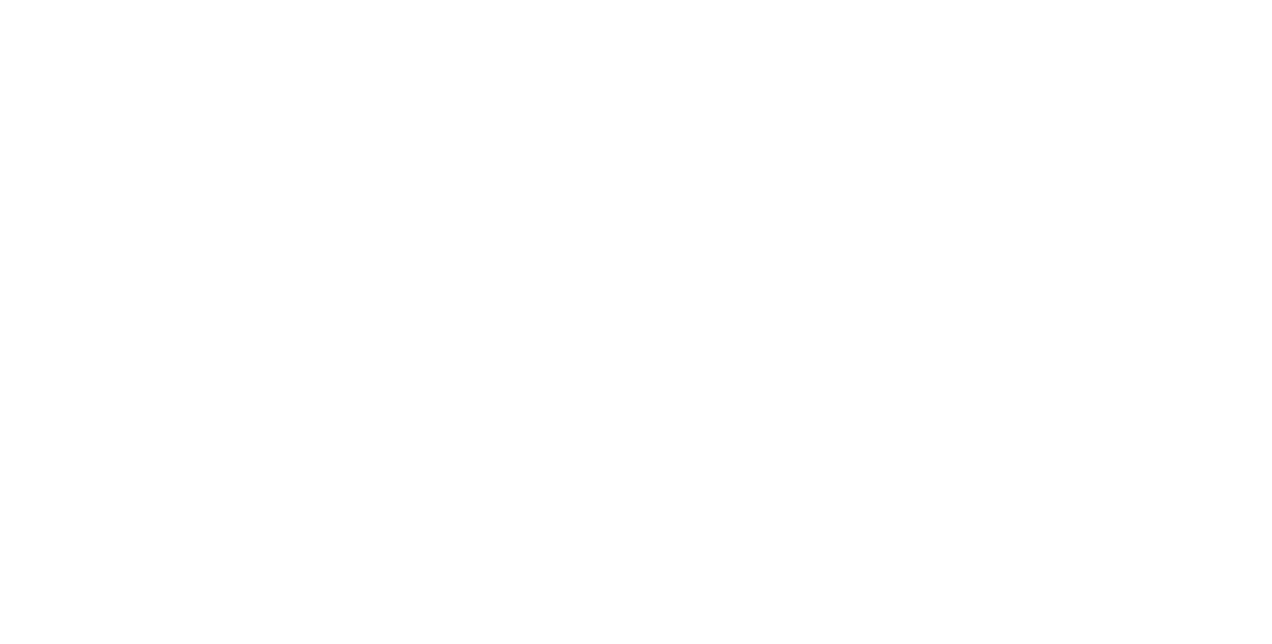 scroll, scrollTop: 0, scrollLeft: 0, axis: both 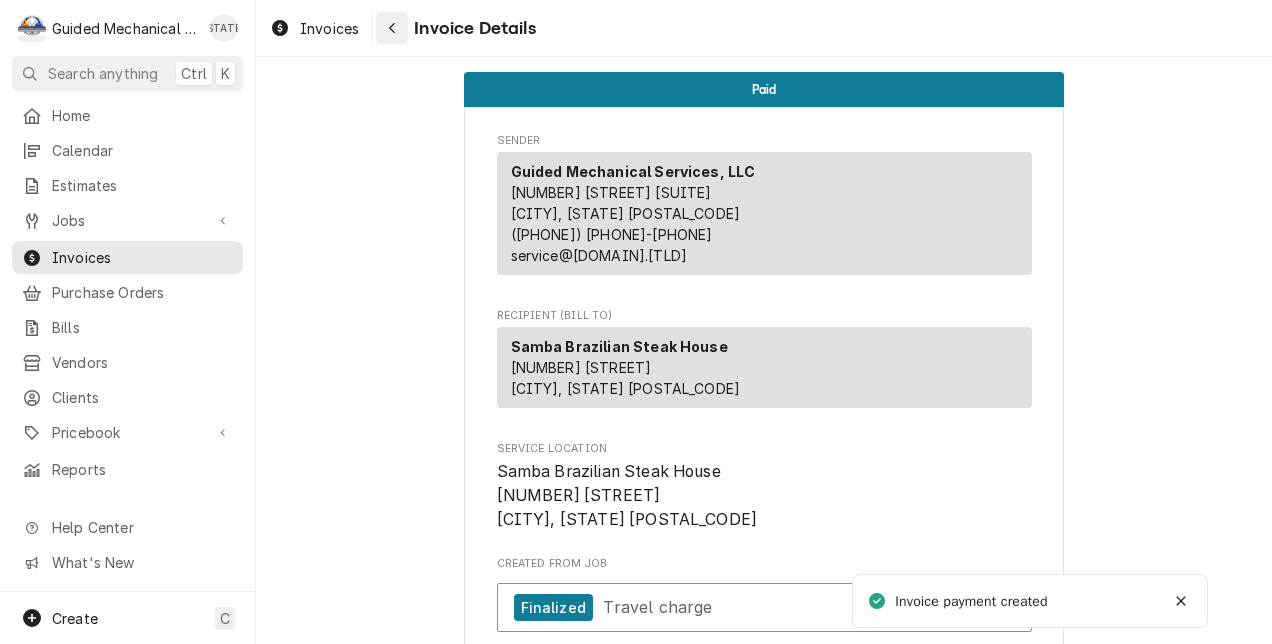 click at bounding box center (392, 28) 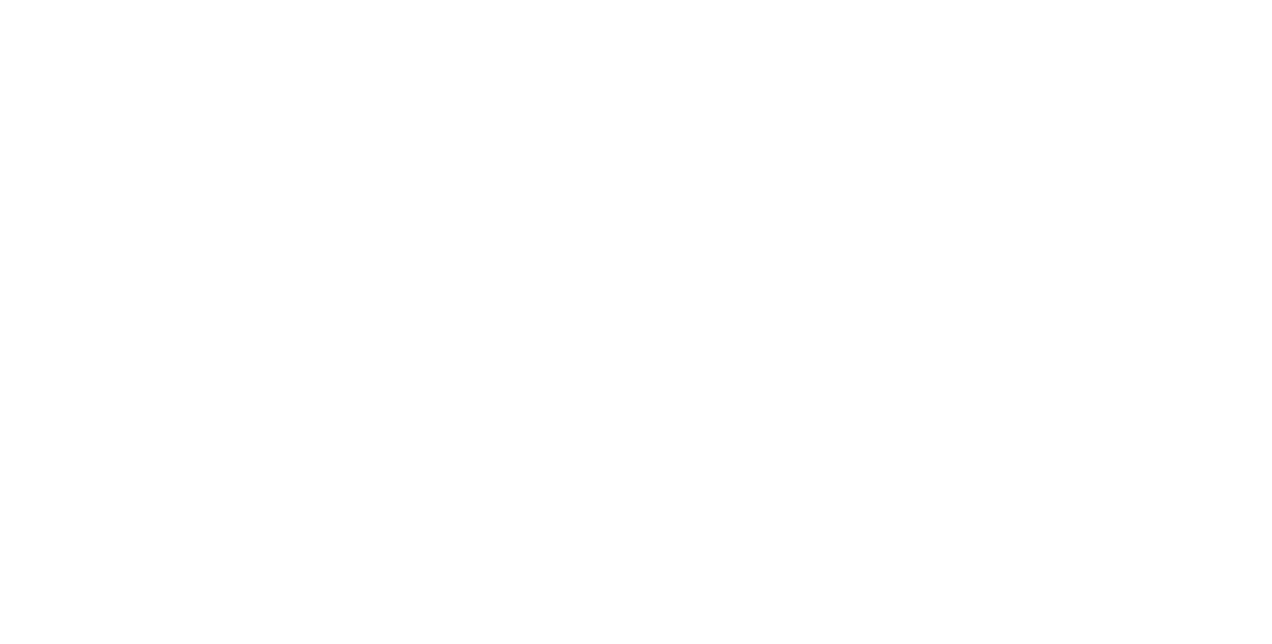 scroll, scrollTop: 0, scrollLeft: 0, axis: both 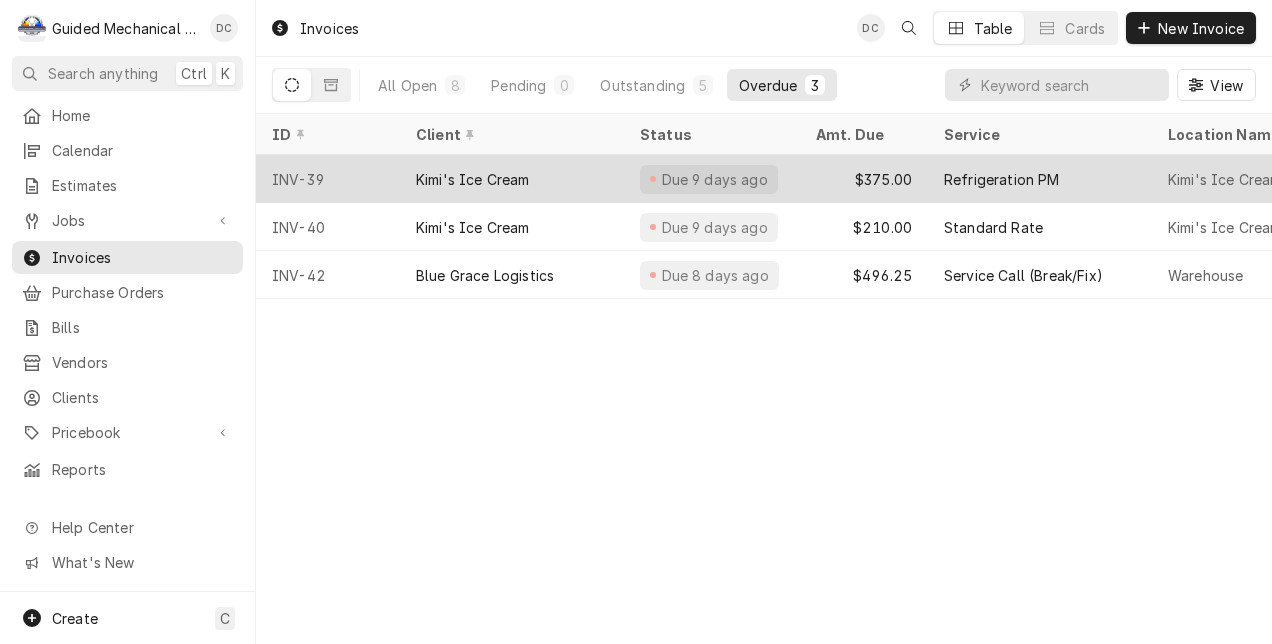 click on "Kimi's Ice Cream" at bounding box center [512, 179] 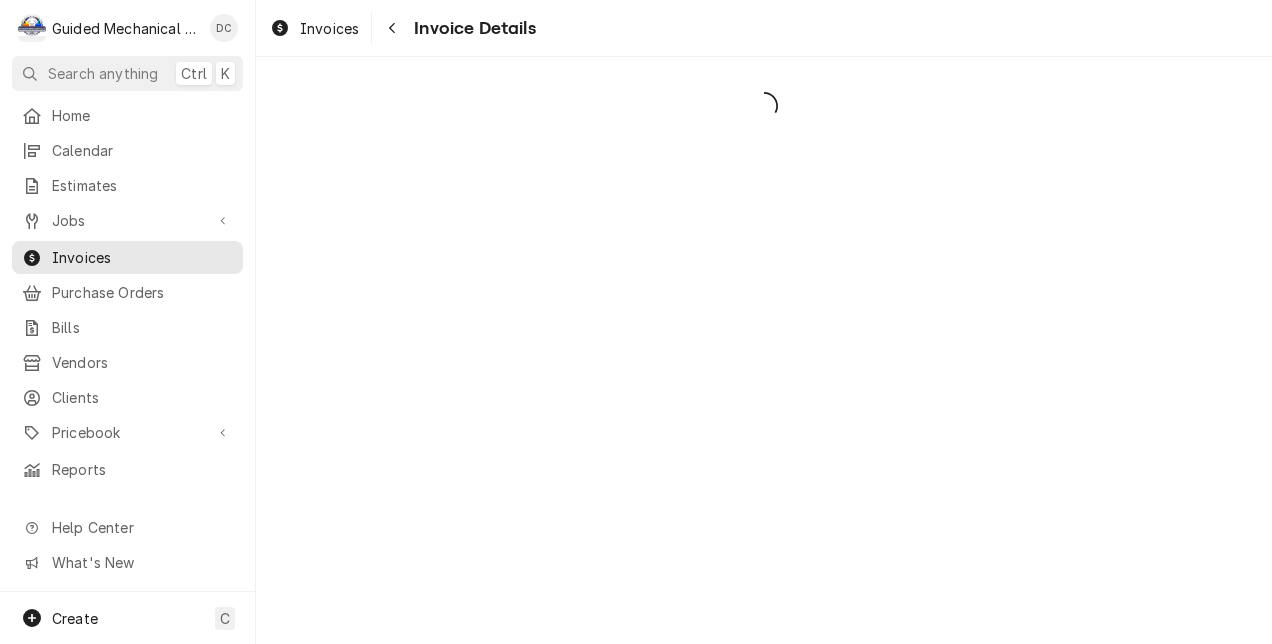scroll, scrollTop: 0, scrollLeft: 0, axis: both 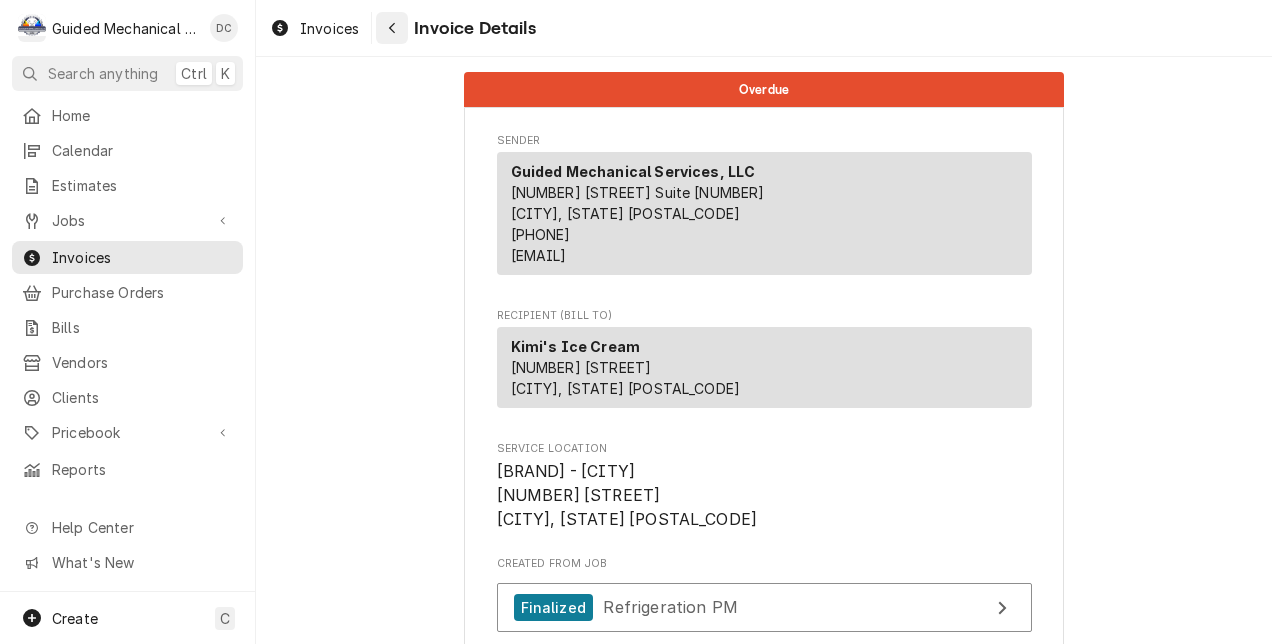 click at bounding box center [392, 28] 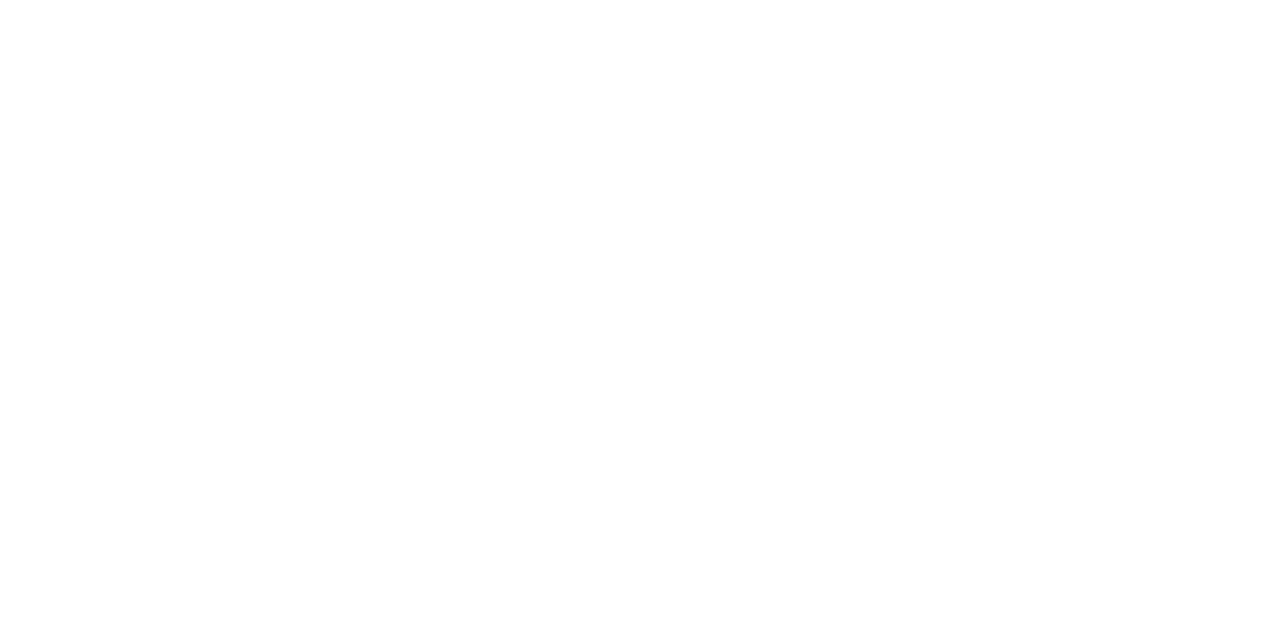 scroll, scrollTop: 0, scrollLeft: 0, axis: both 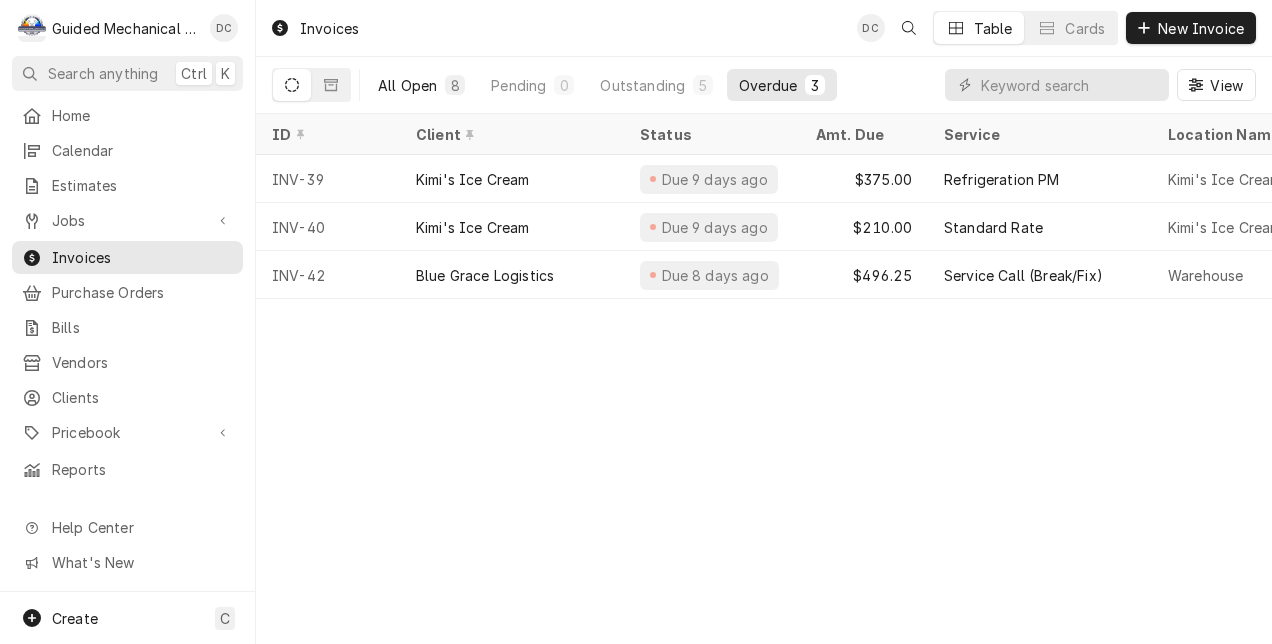 click on "All Open" at bounding box center [407, 85] 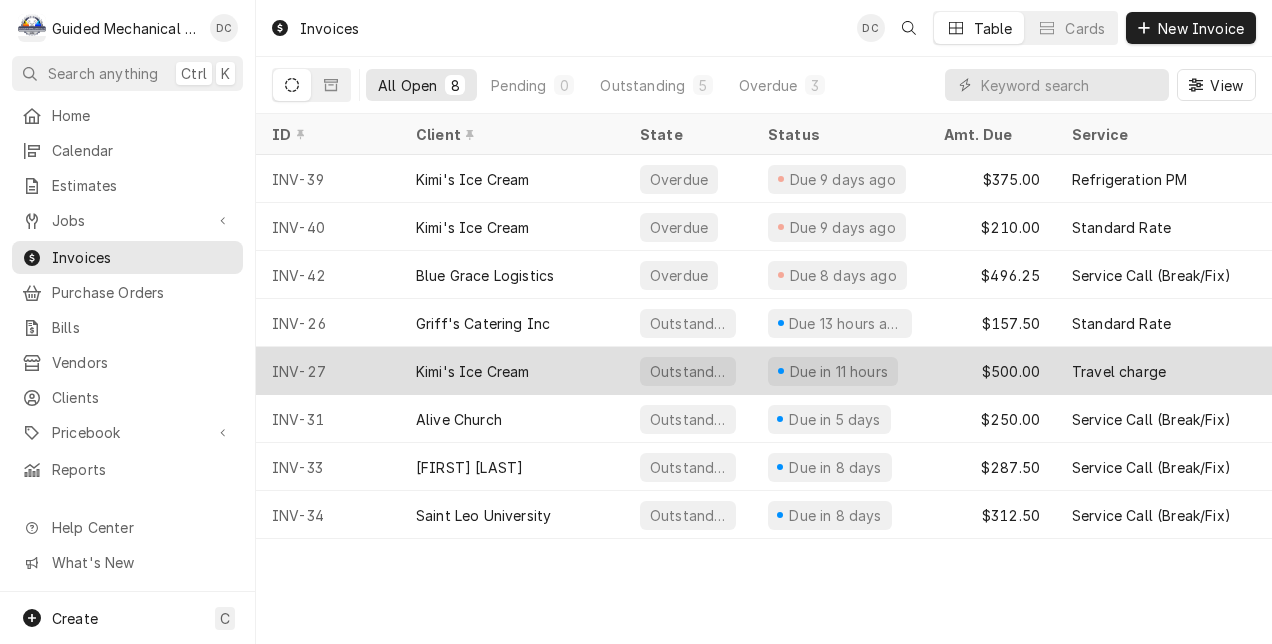 click on "Kimi's Ice Cream" at bounding box center [473, 371] 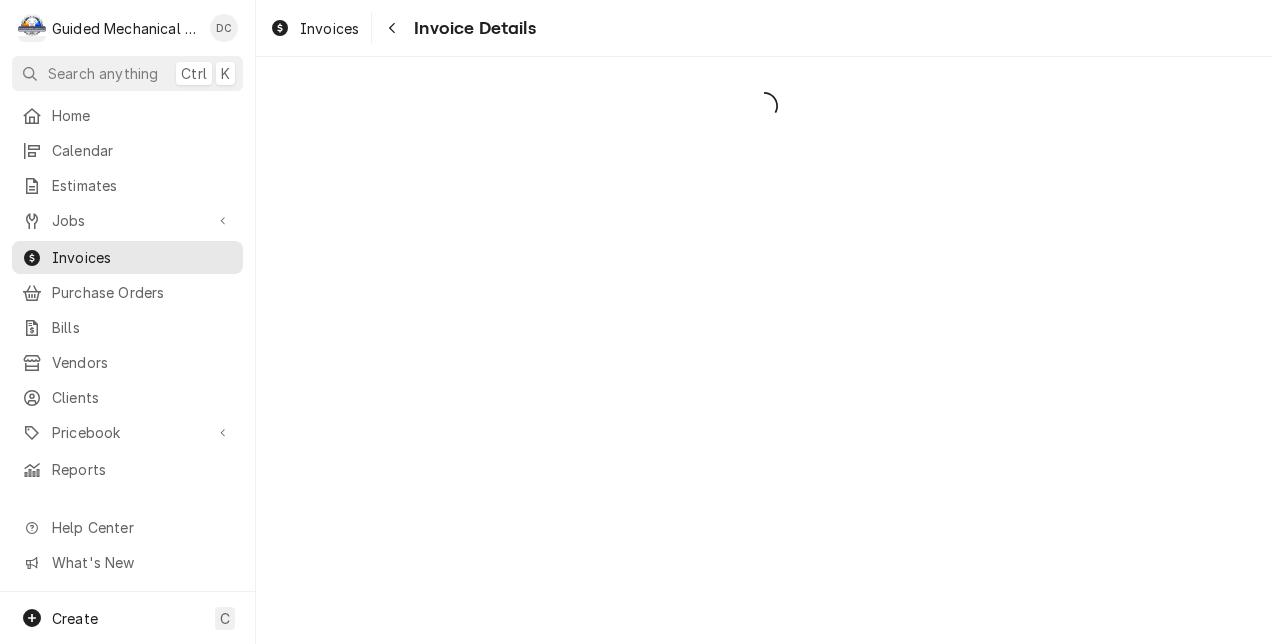 scroll, scrollTop: 0, scrollLeft: 0, axis: both 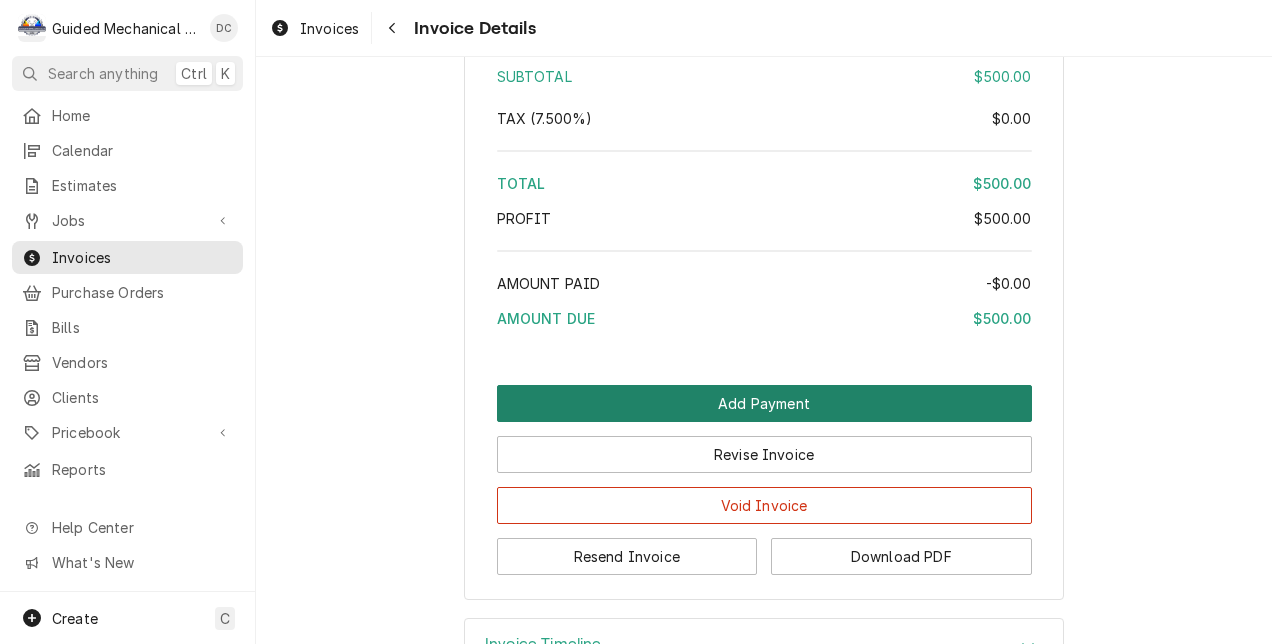 click on "Add Payment" at bounding box center [764, 403] 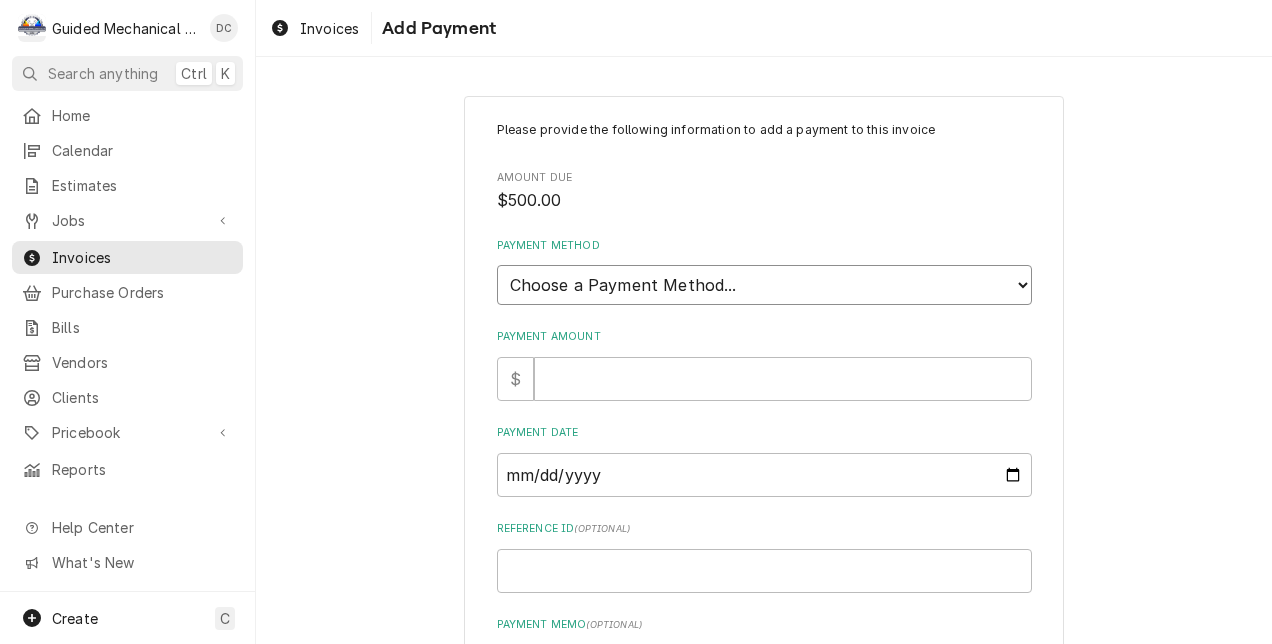 click on "Choose a Payment Method... Cash Check Credit/Debit Card ACH/eCheck Other" at bounding box center (764, 285) 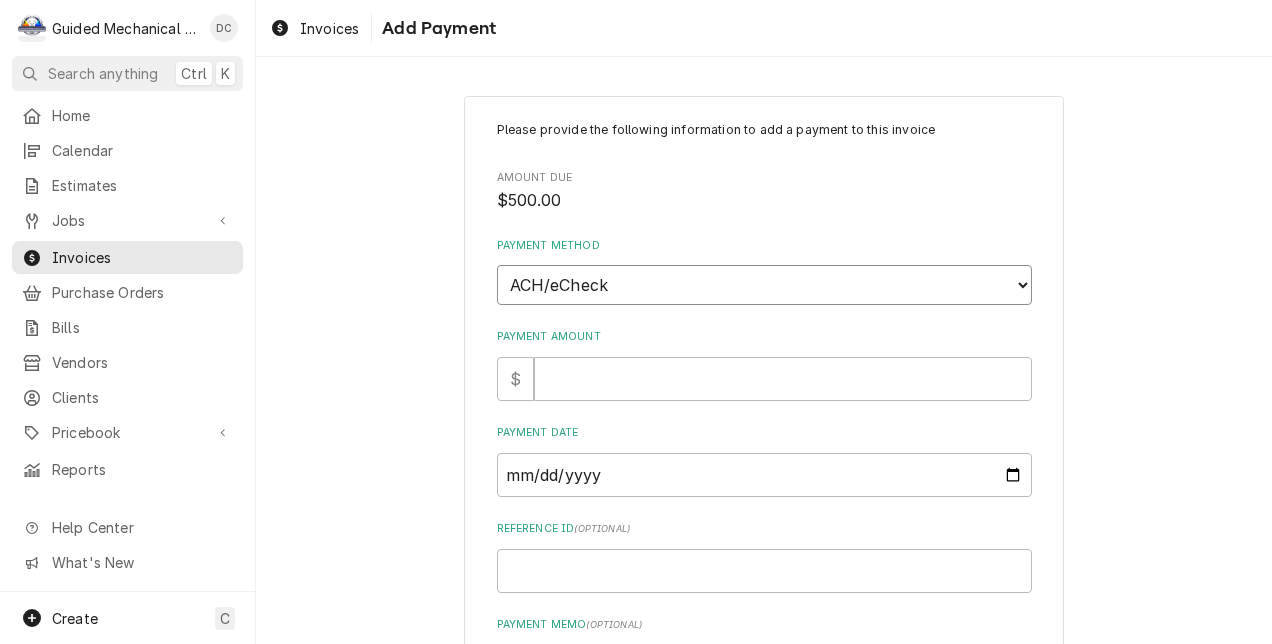 click on "Choose a Payment Method... Cash Check Credit/Debit Card ACH/eCheck Other" at bounding box center (764, 285) 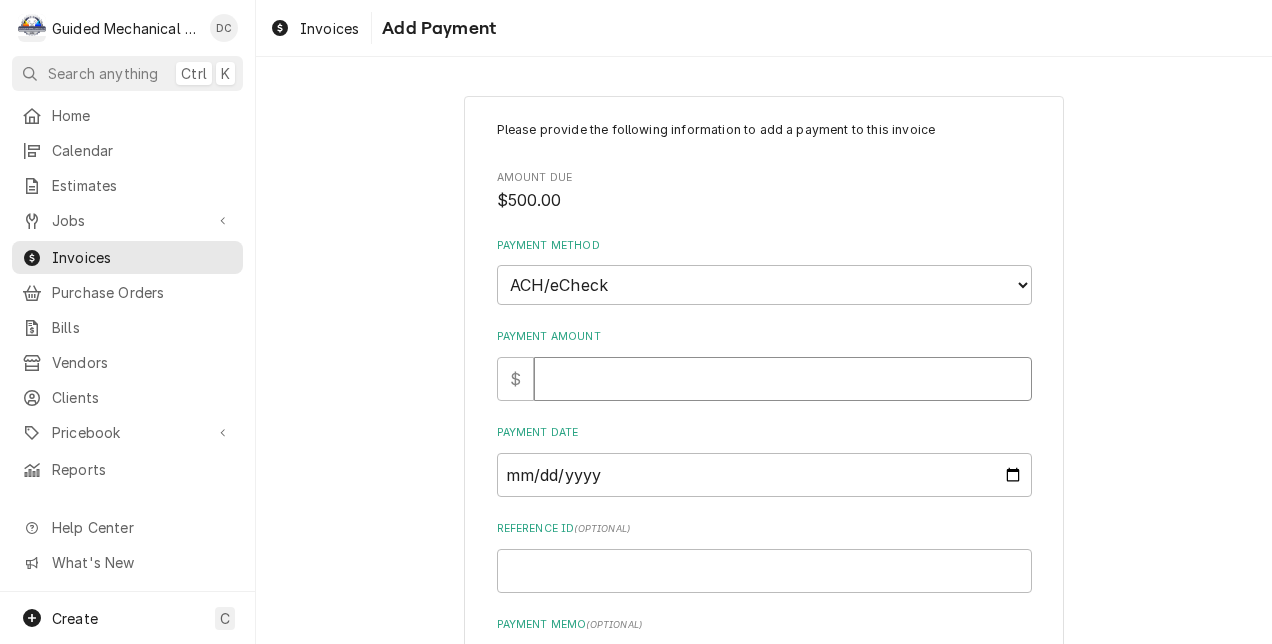 click on "Payment Amount" at bounding box center [783, 379] 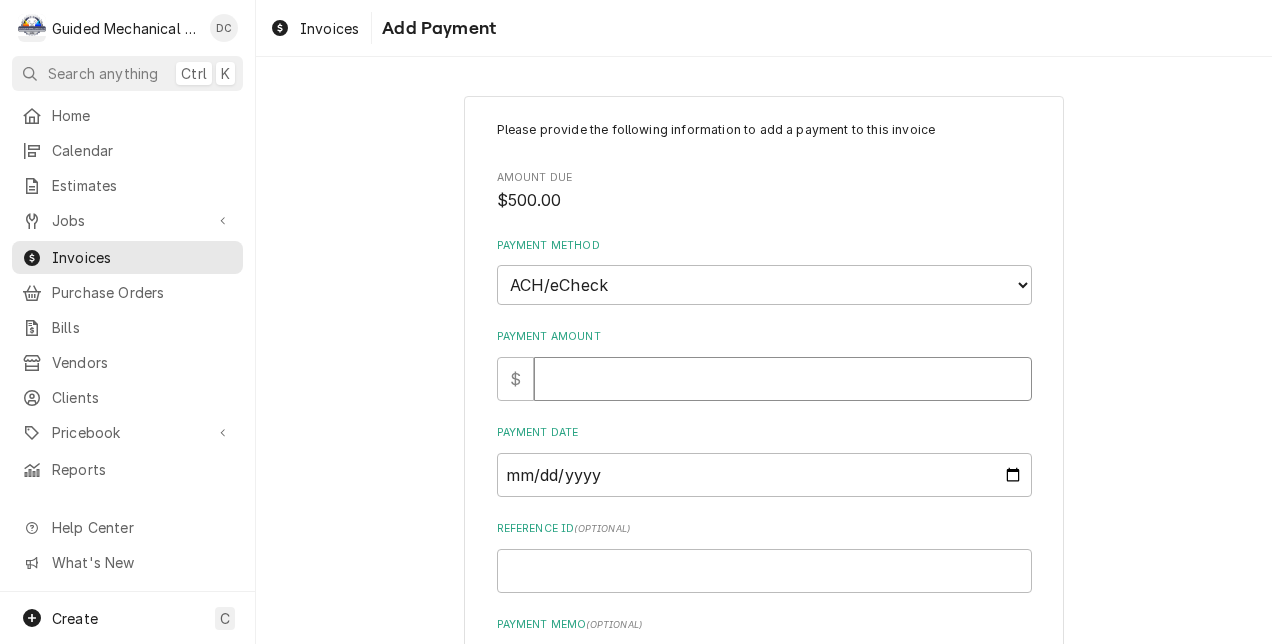 type on "x" 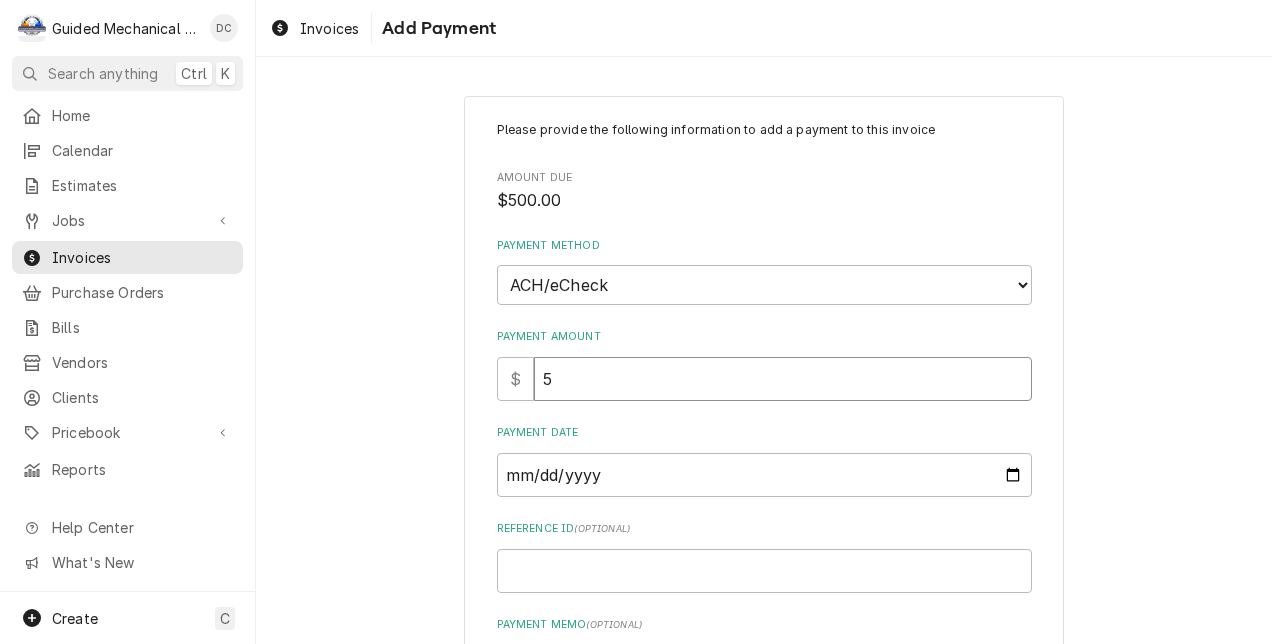 type on "x" 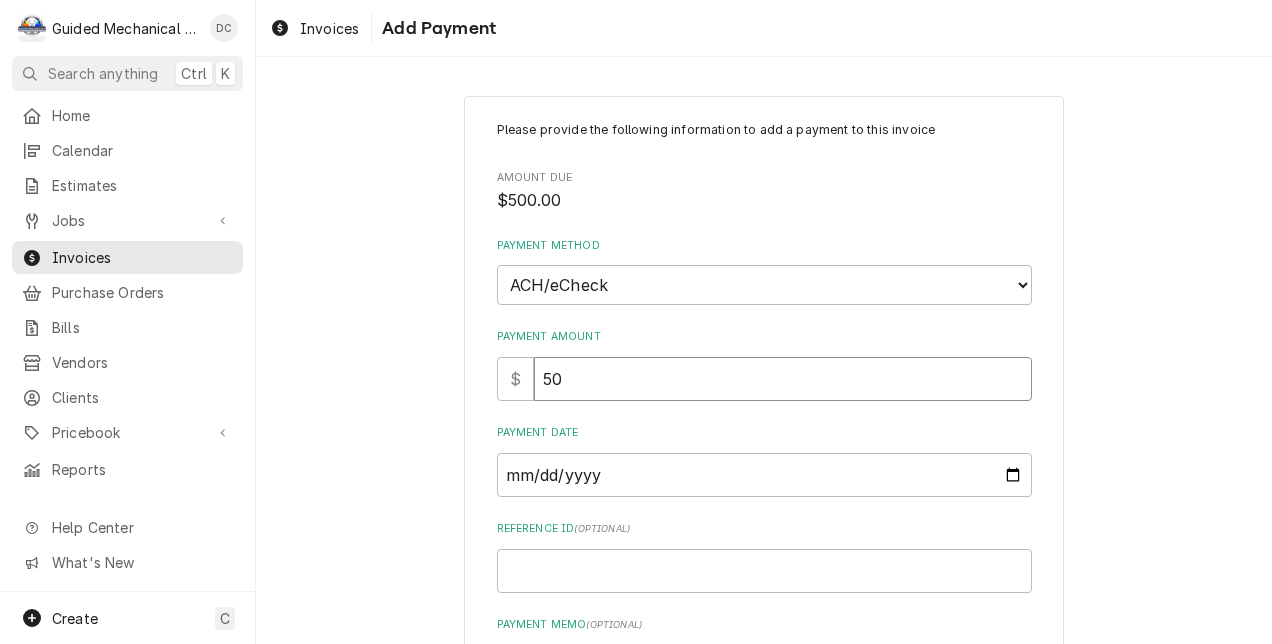 type on "x" 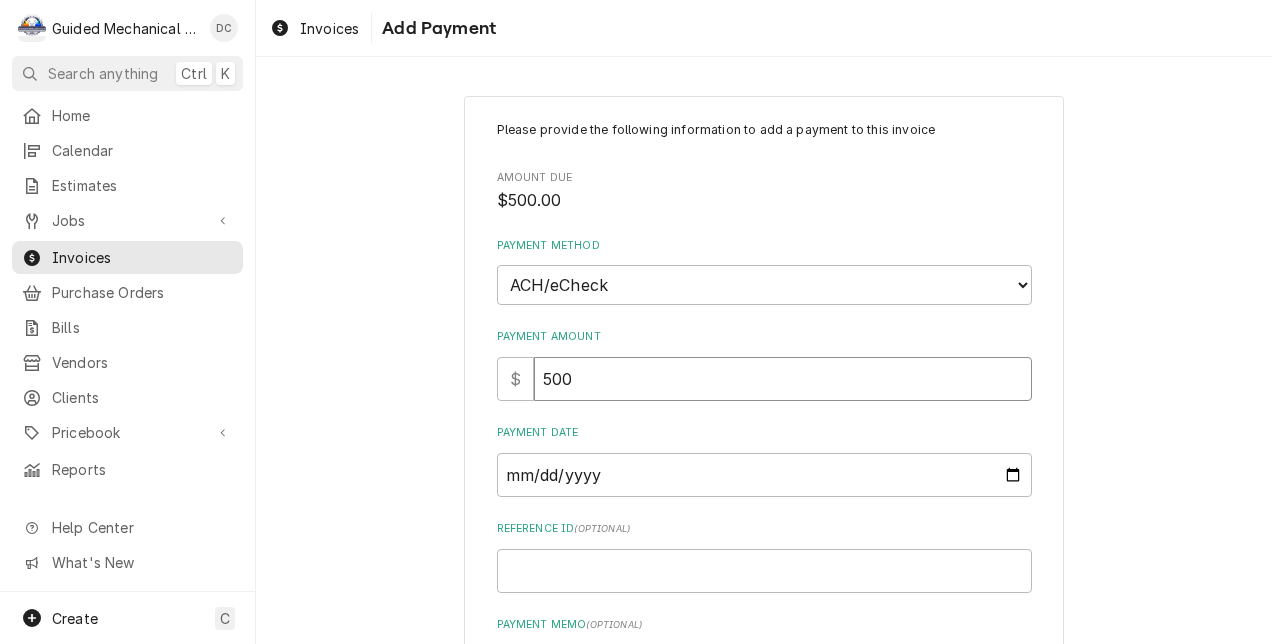 type on "500" 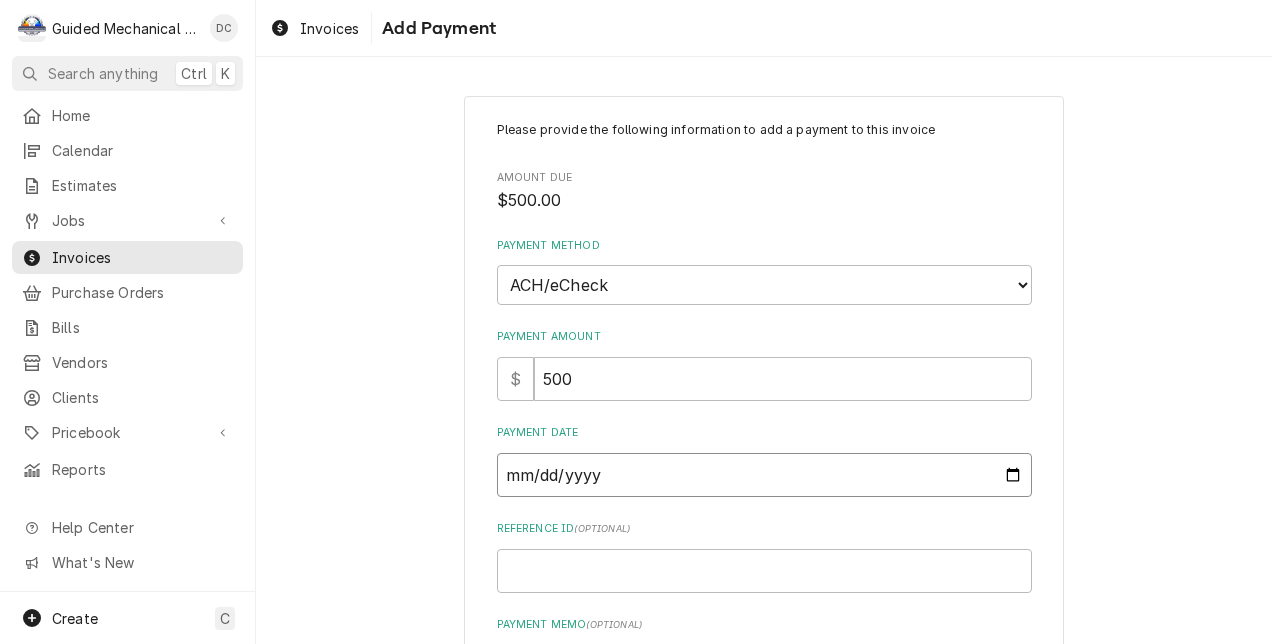 click on "Payment Date" at bounding box center [764, 475] 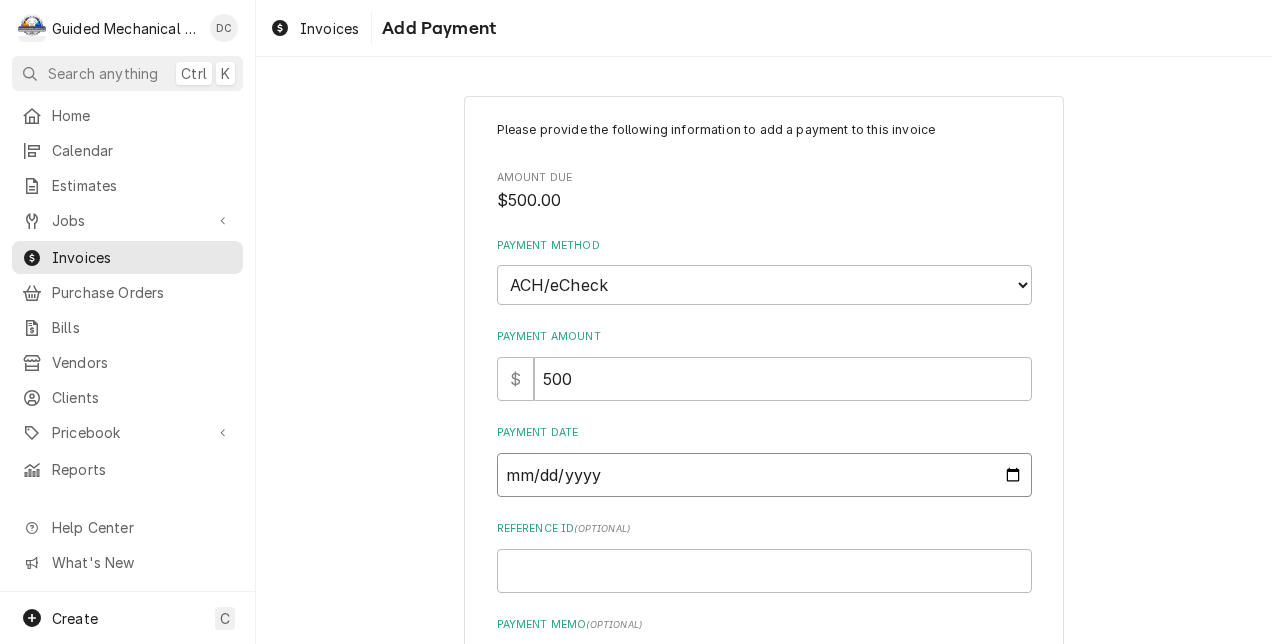 click on "Payment Date" at bounding box center [764, 475] 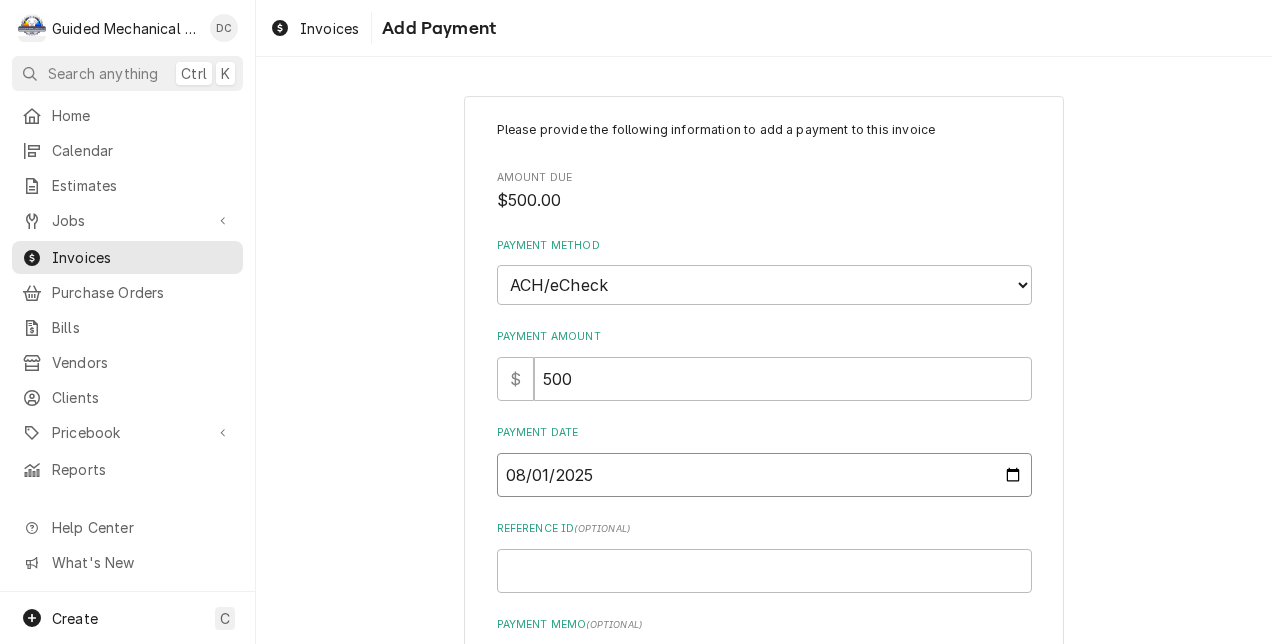 scroll, scrollTop: 100, scrollLeft: 0, axis: vertical 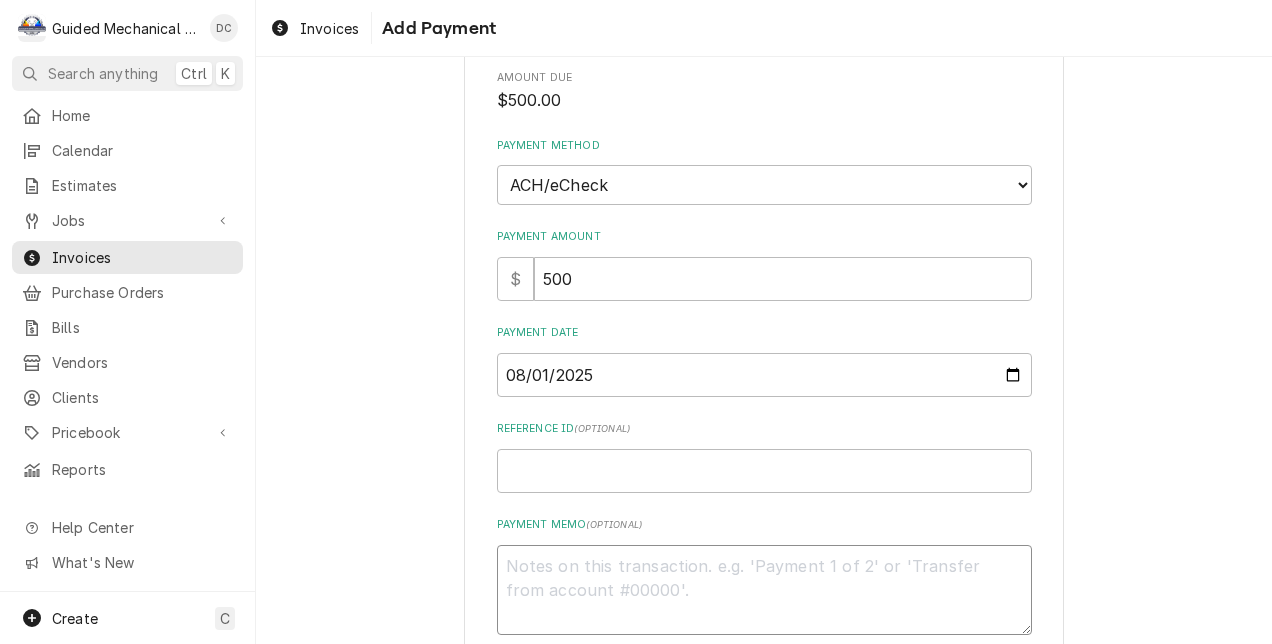 click on "Payment Memo  ( optional )" at bounding box center [764, 590] 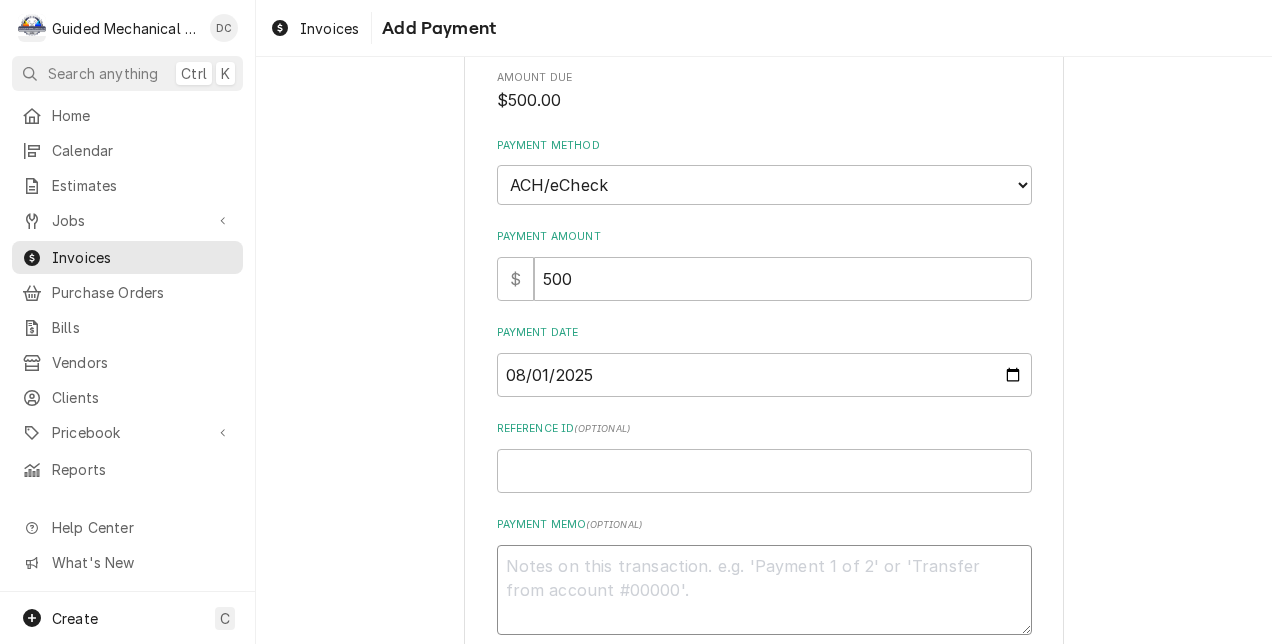type on "x" 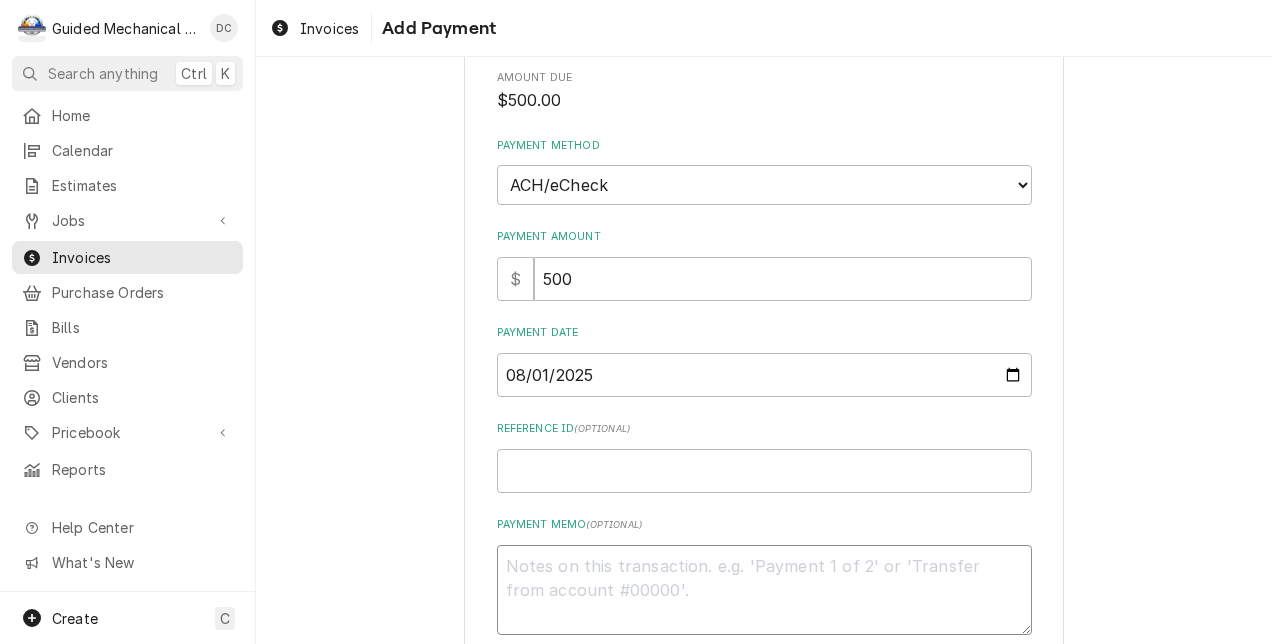 type on "C" 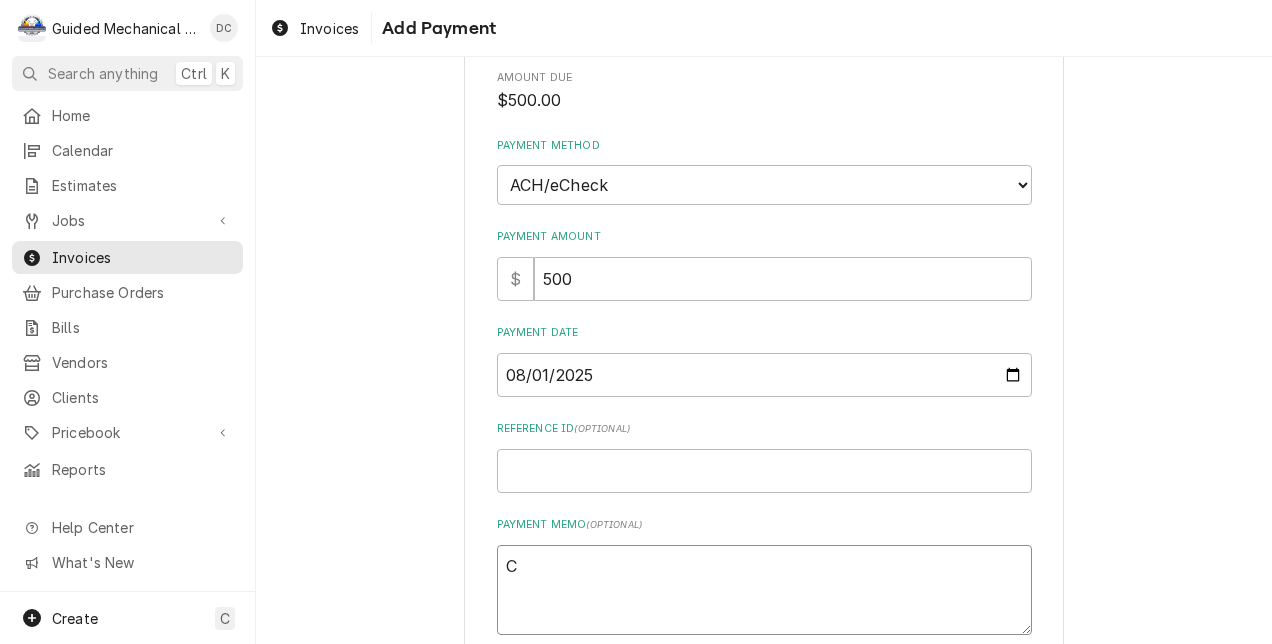 type on "x" 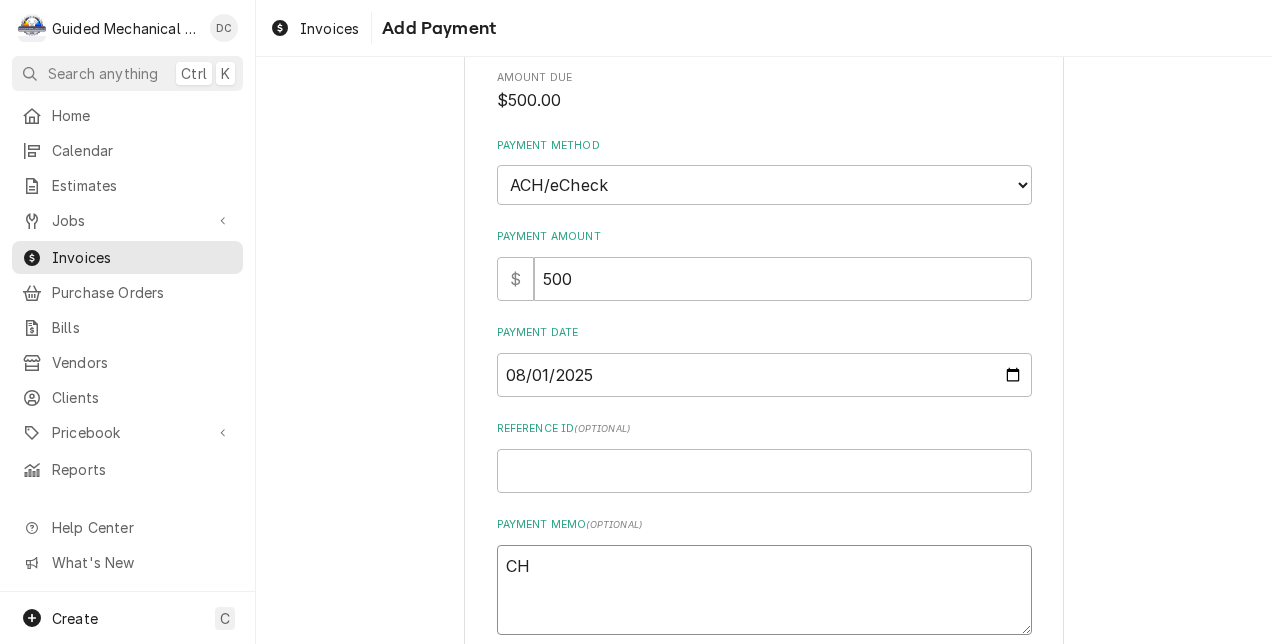 type on "x" 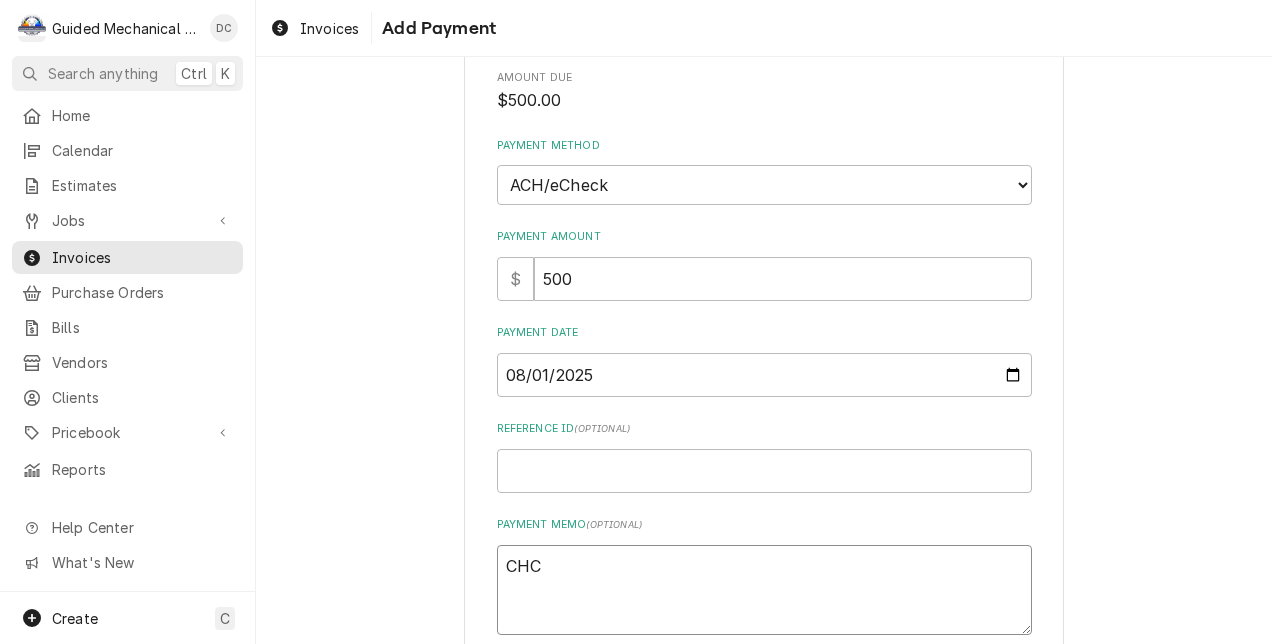 type on "x" 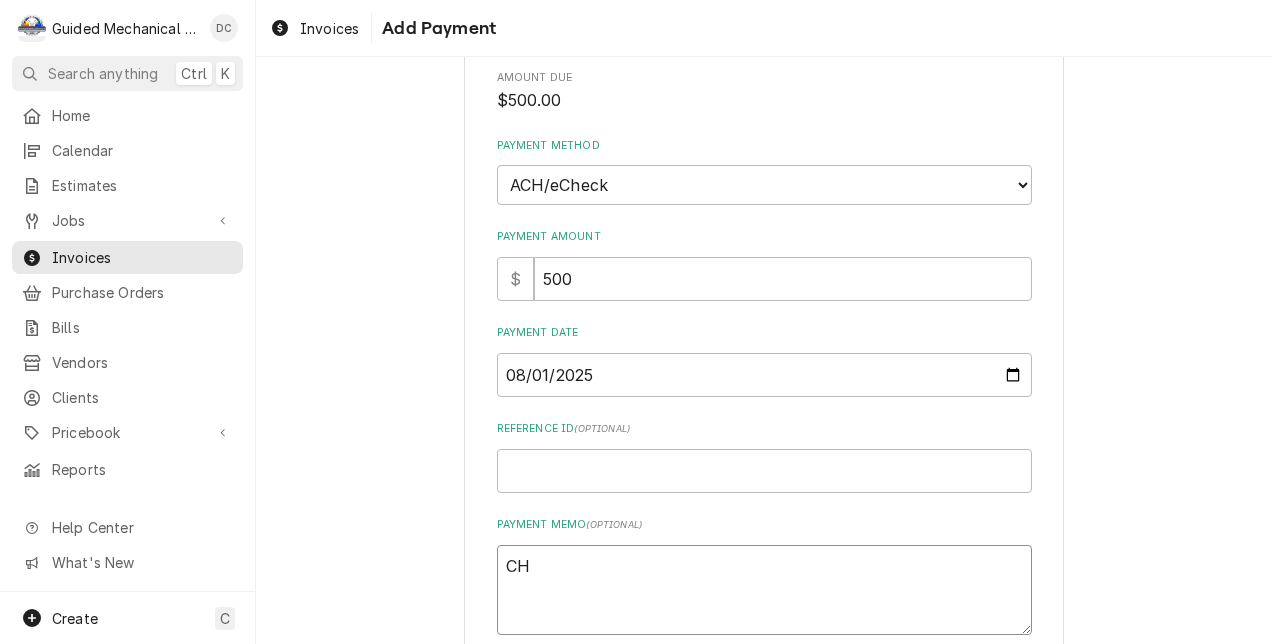 type on "x" 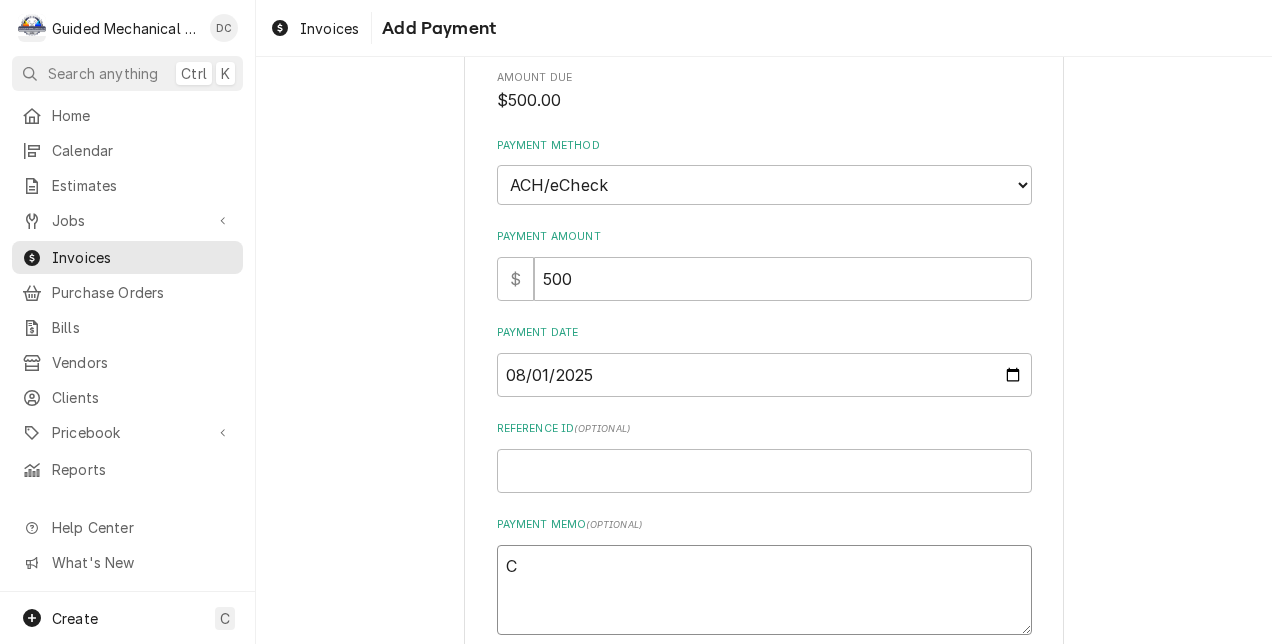 type on "x" 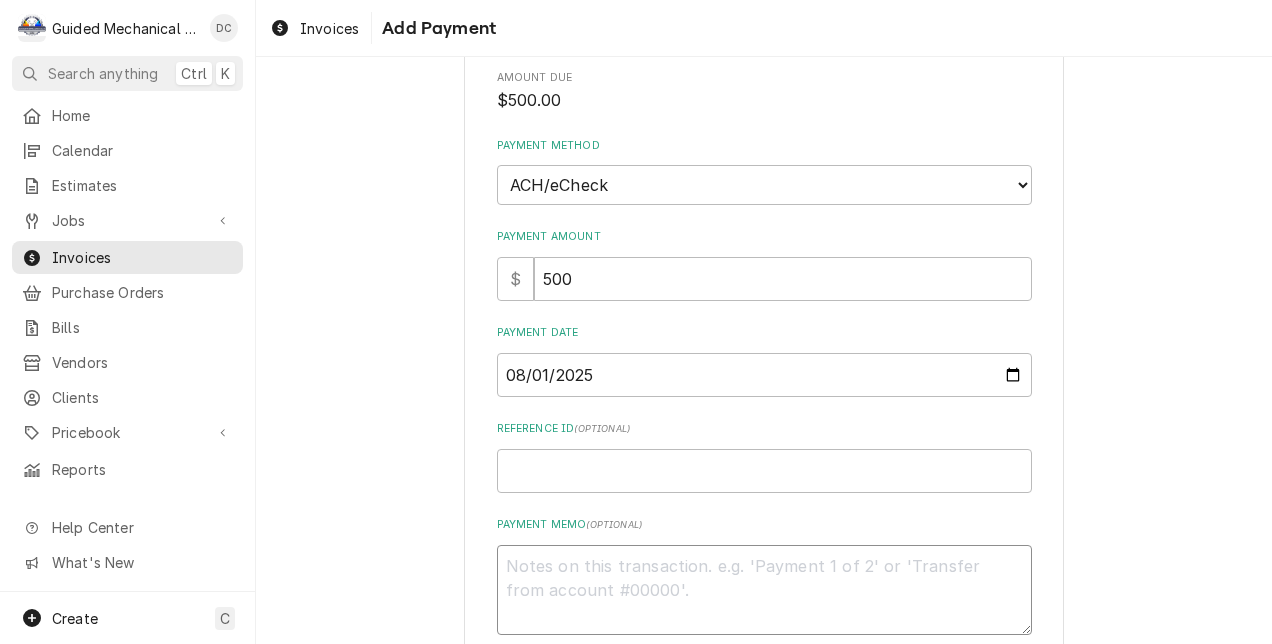 type on "x" 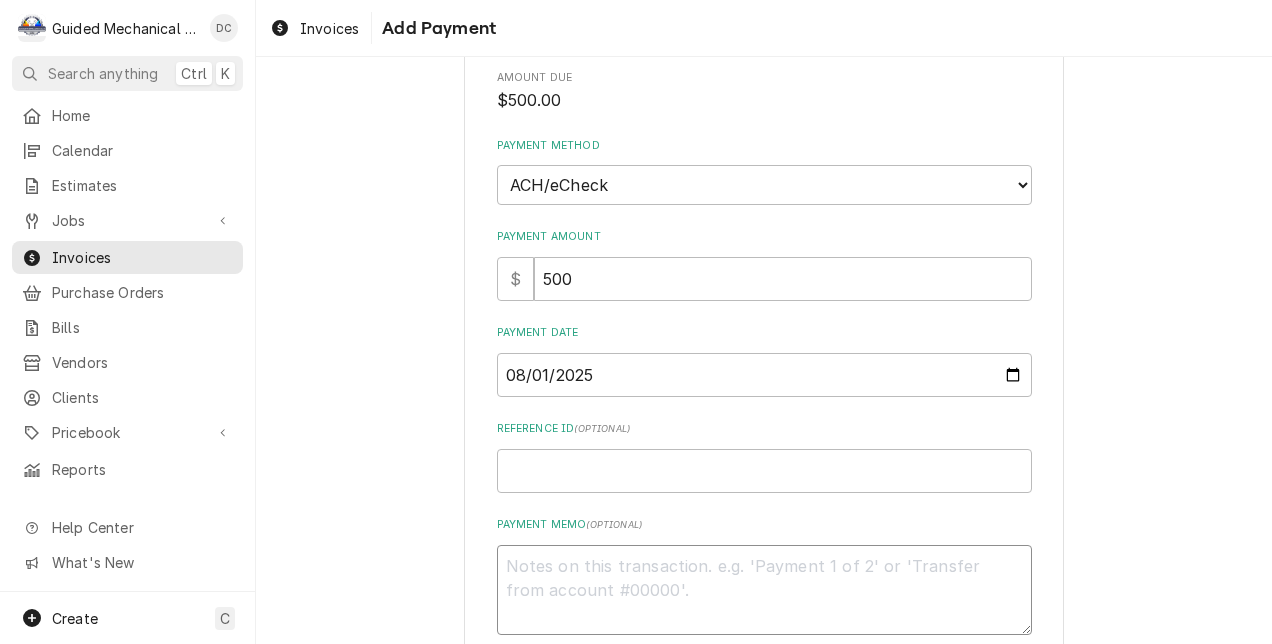type on "A" 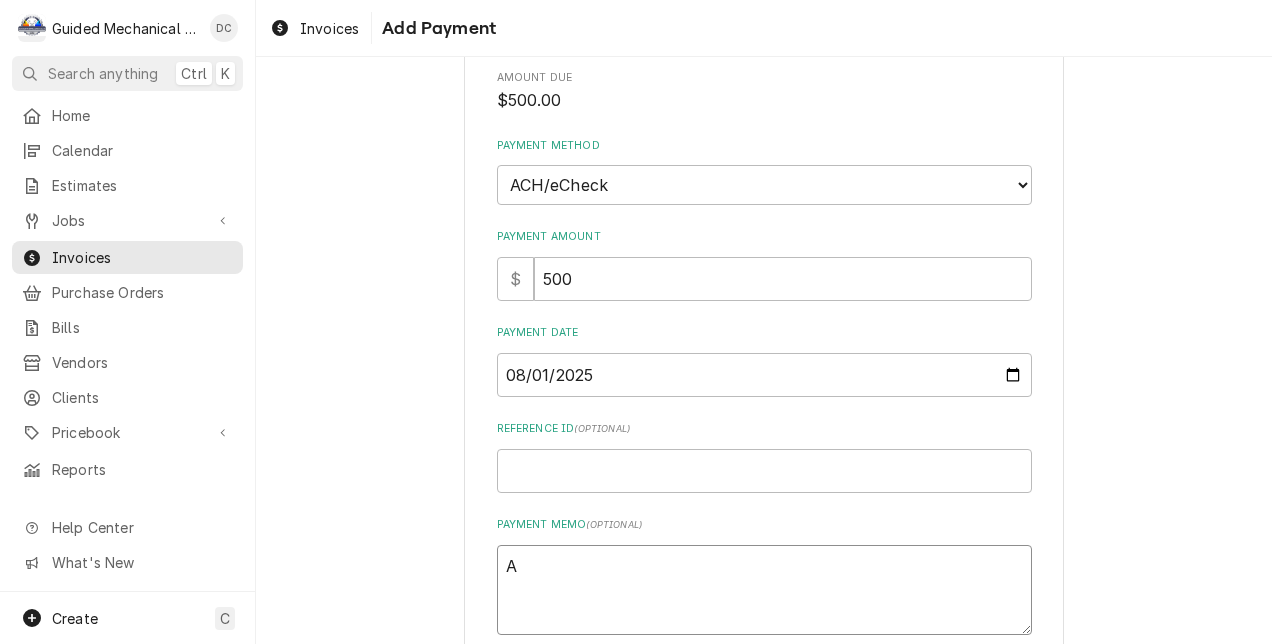 type on "x" 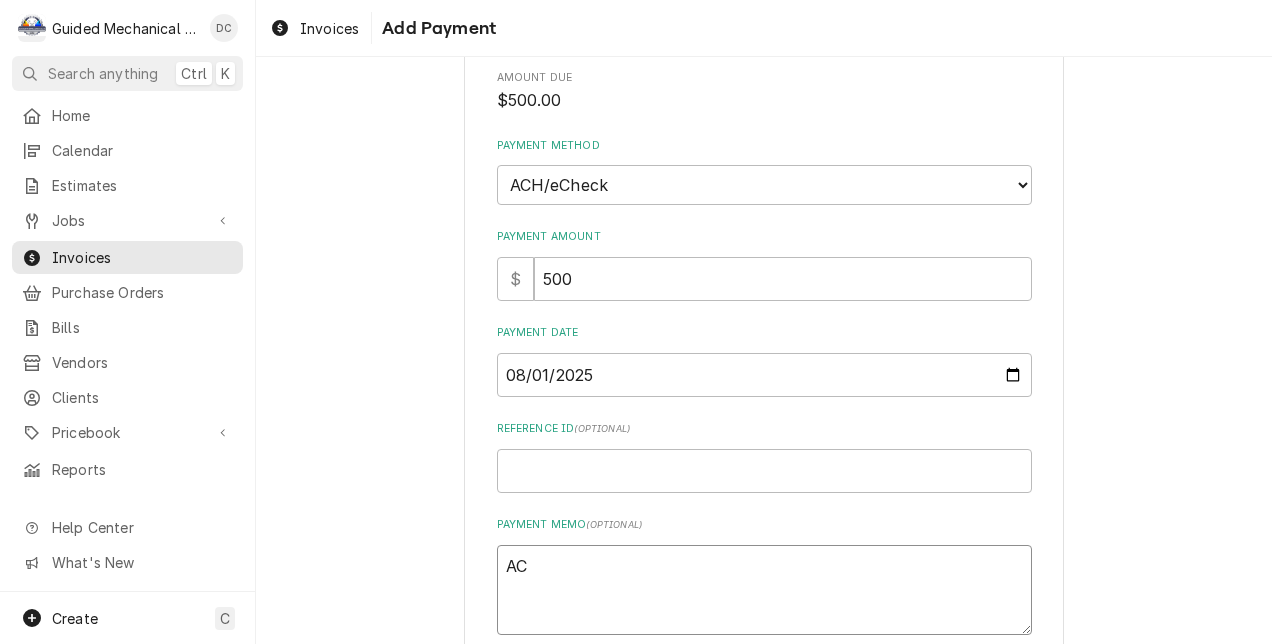 type on "x" 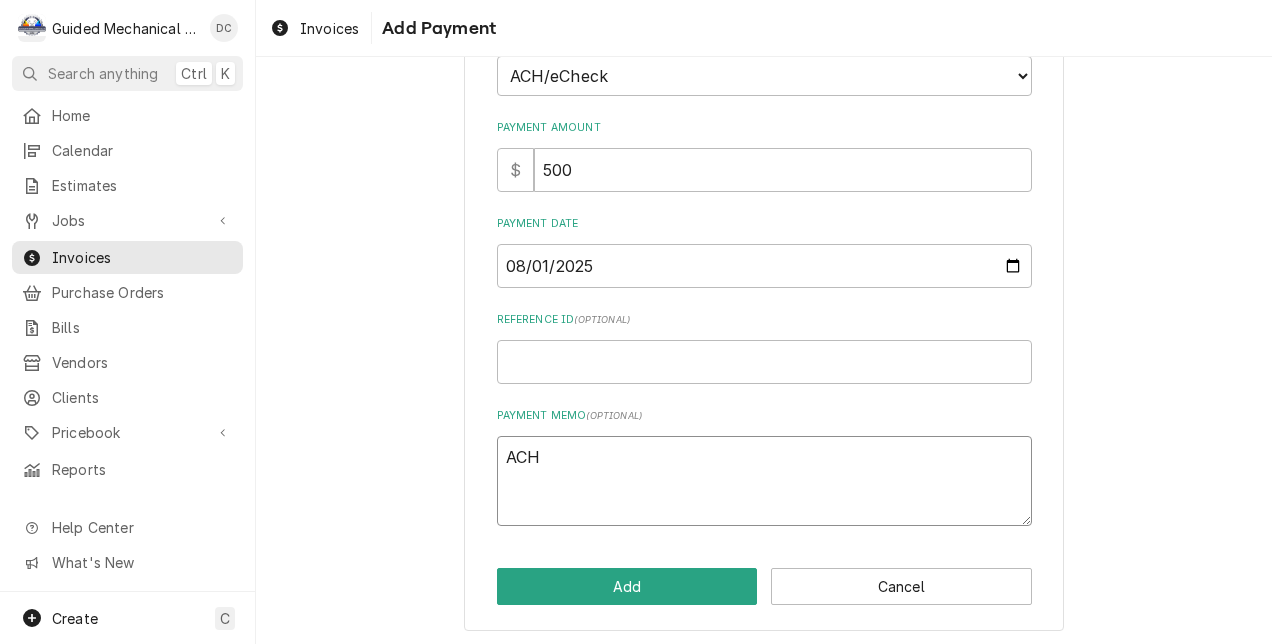 scroll, scrollTop: 212, scrollLeft: 0, axis: vertical 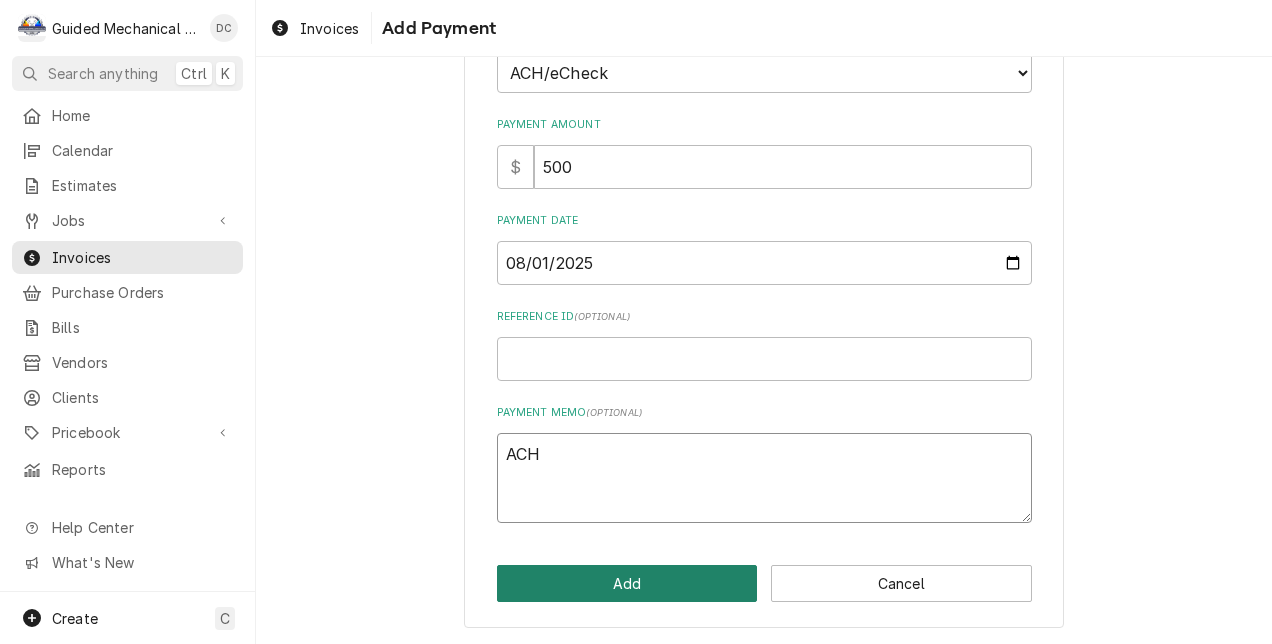 type on "ACH" 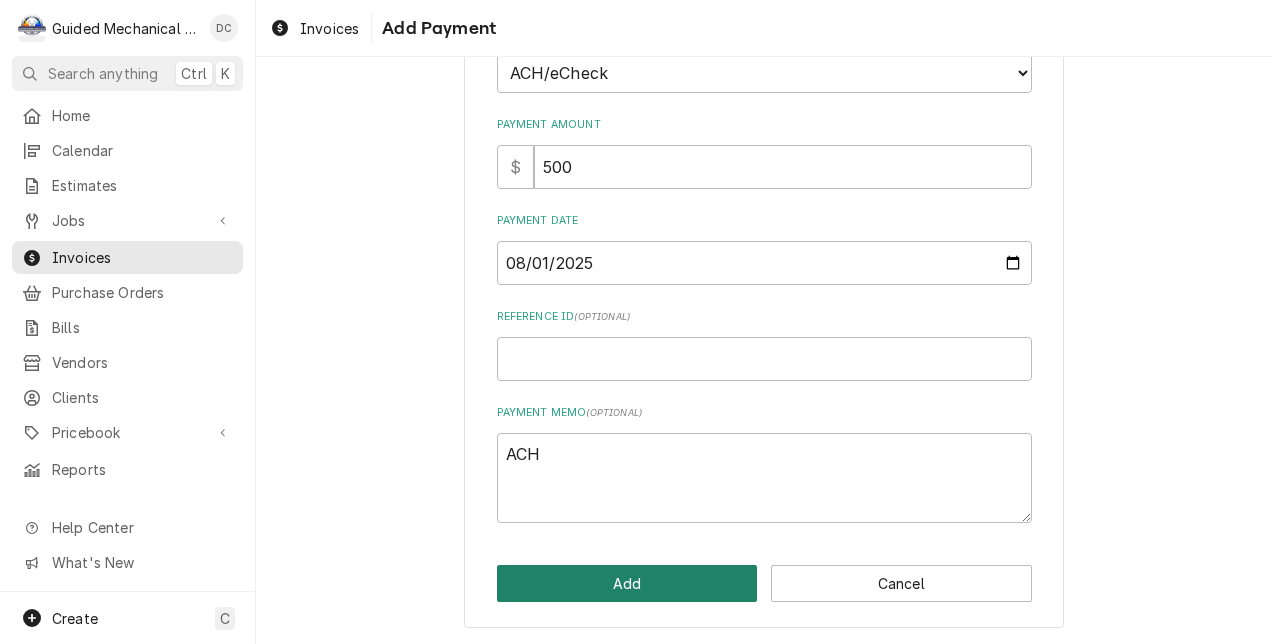 click on "Add" at bounding box center [627, 583] 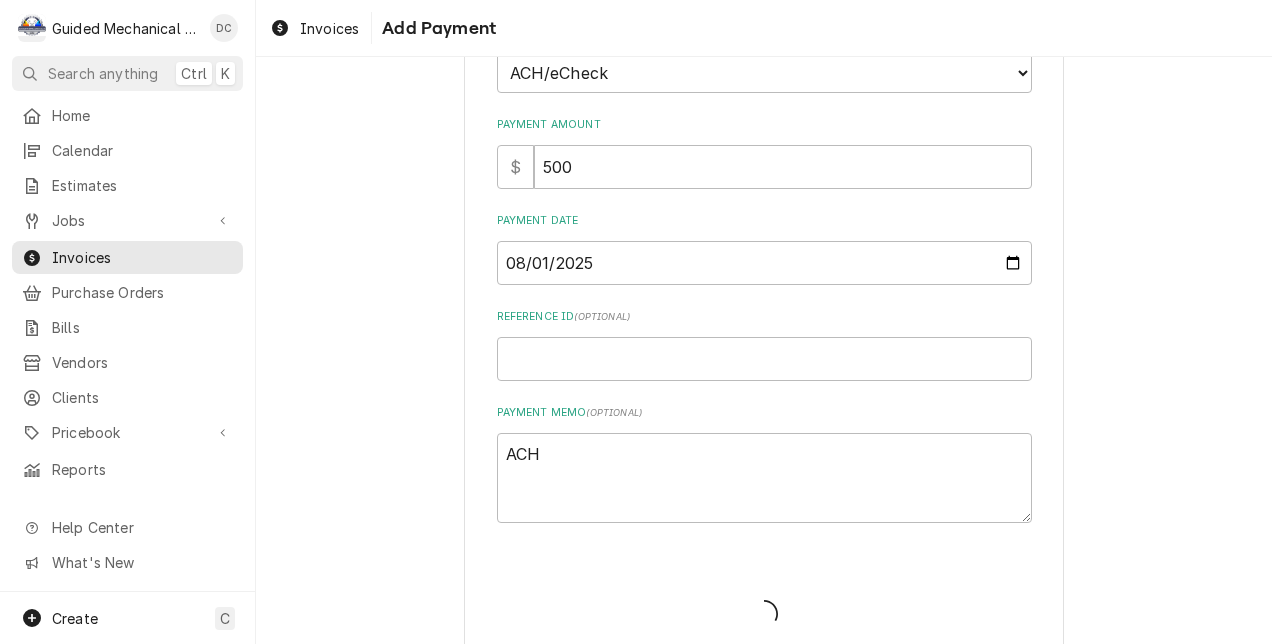 type on "x" 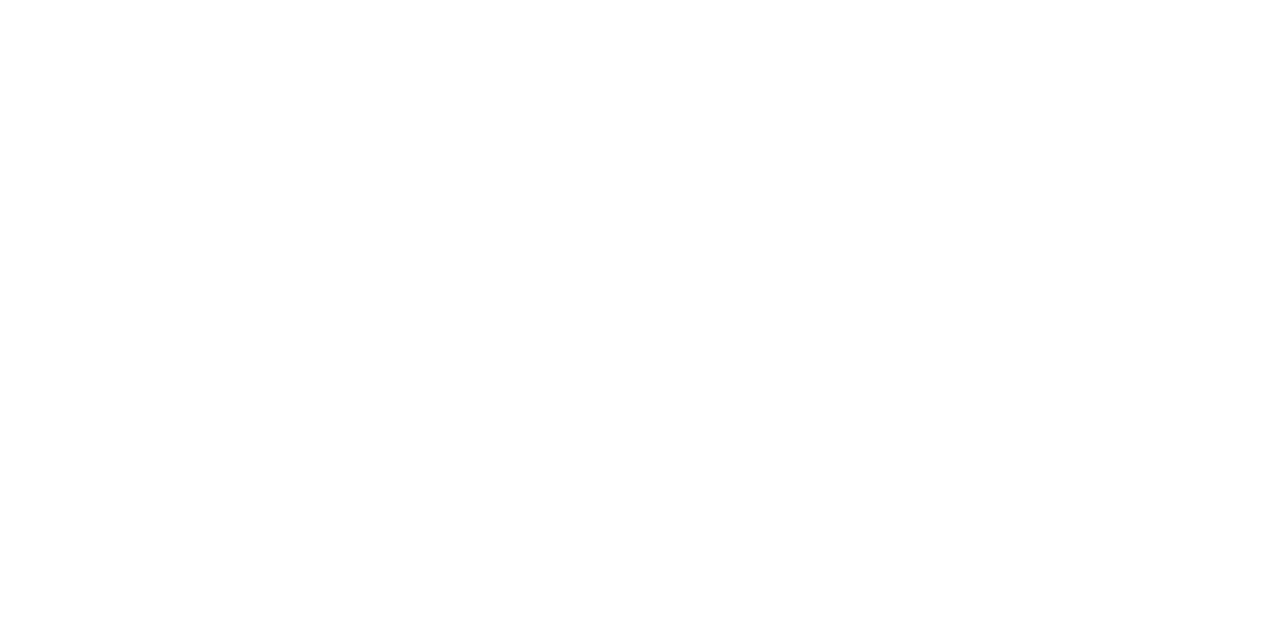 scroll, scrollTop: 0, scrollLeft: 0, axis: both 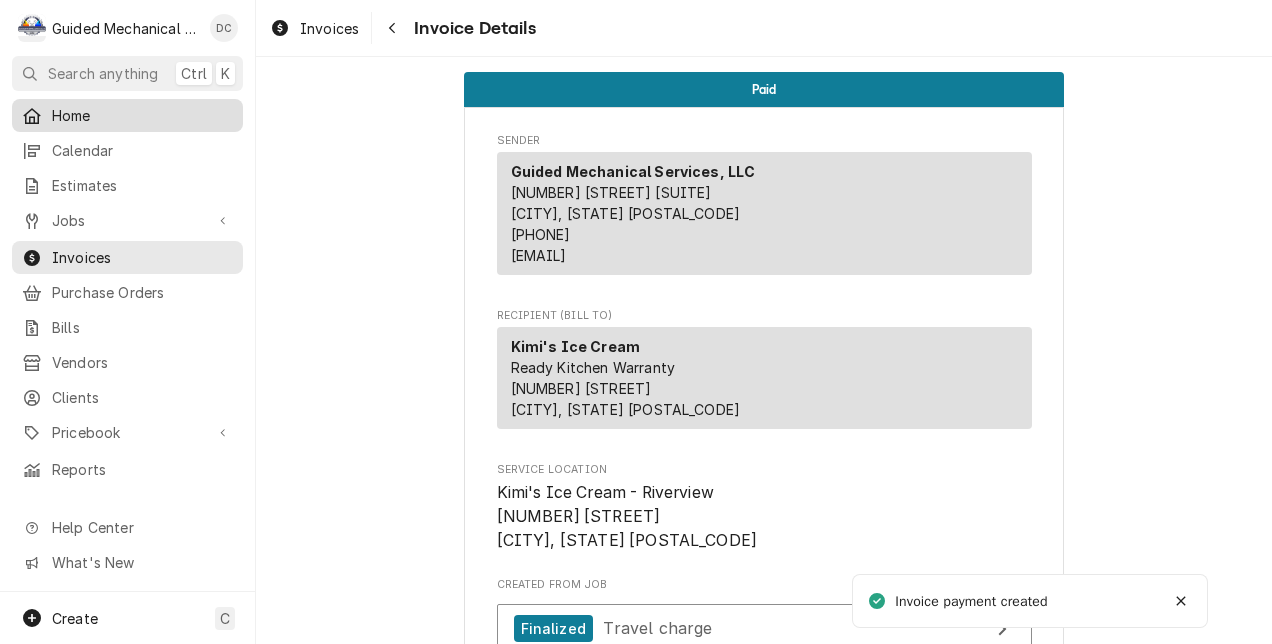 click on "Home" at bounding box center (142, 115) 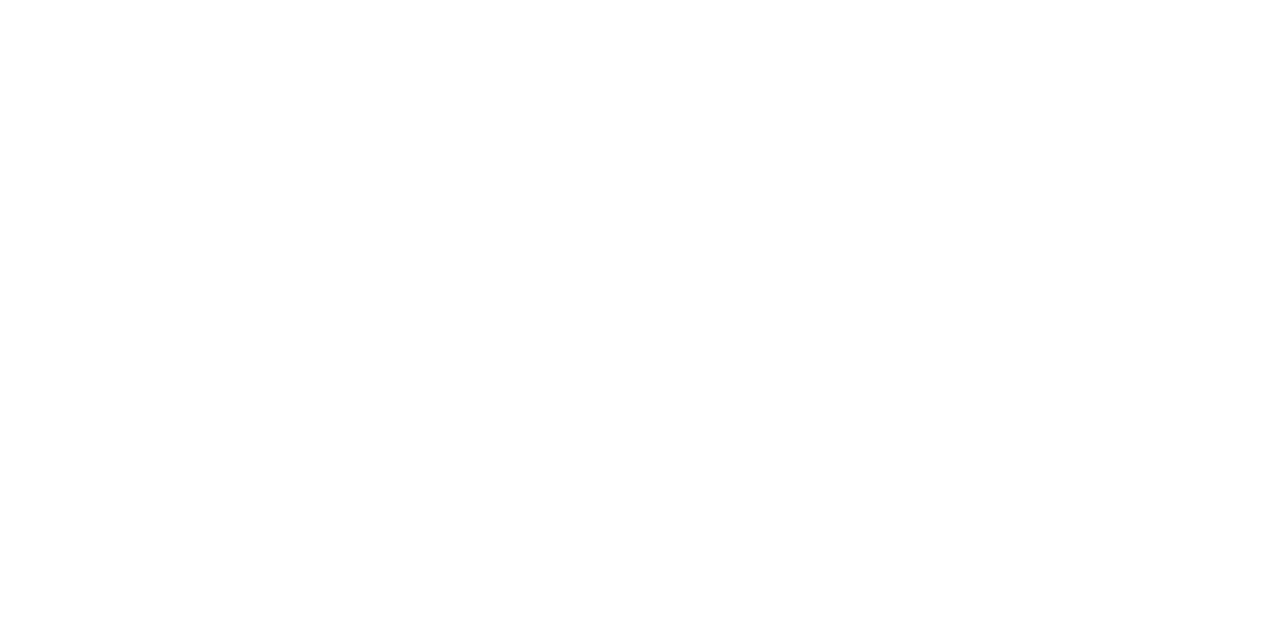 scroll, scrollTop: 0, scrollLeft: 0, axis: both 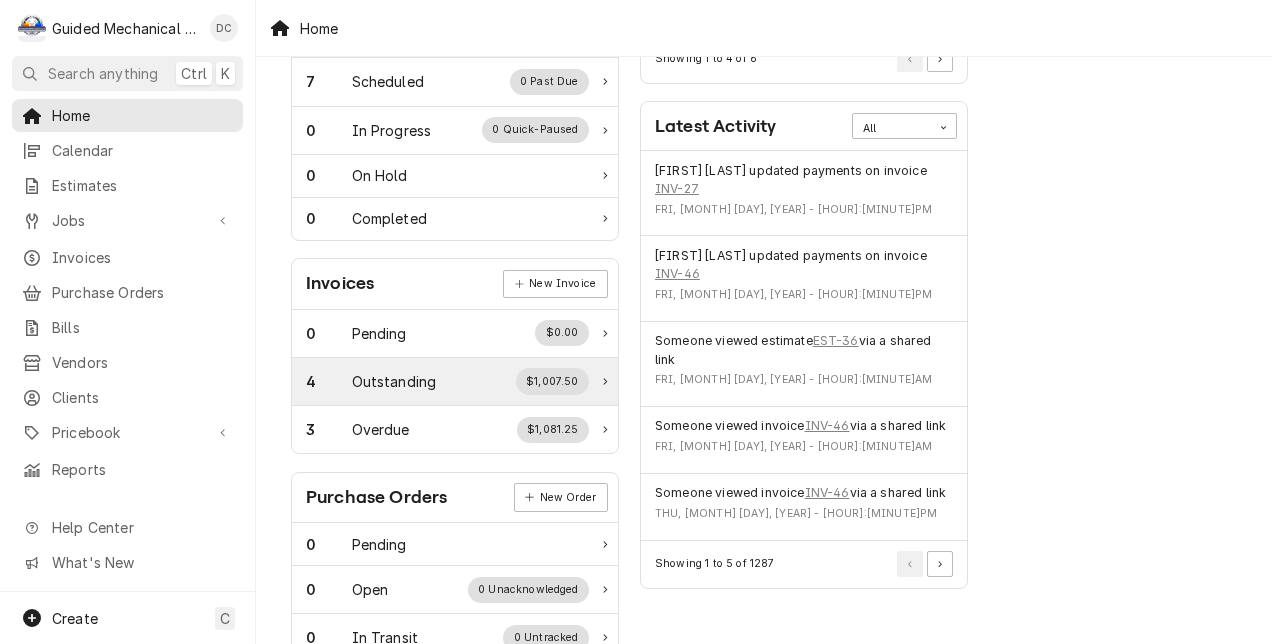click on "4 Outstanding $1,007.50" at bounding box center [447, 381] 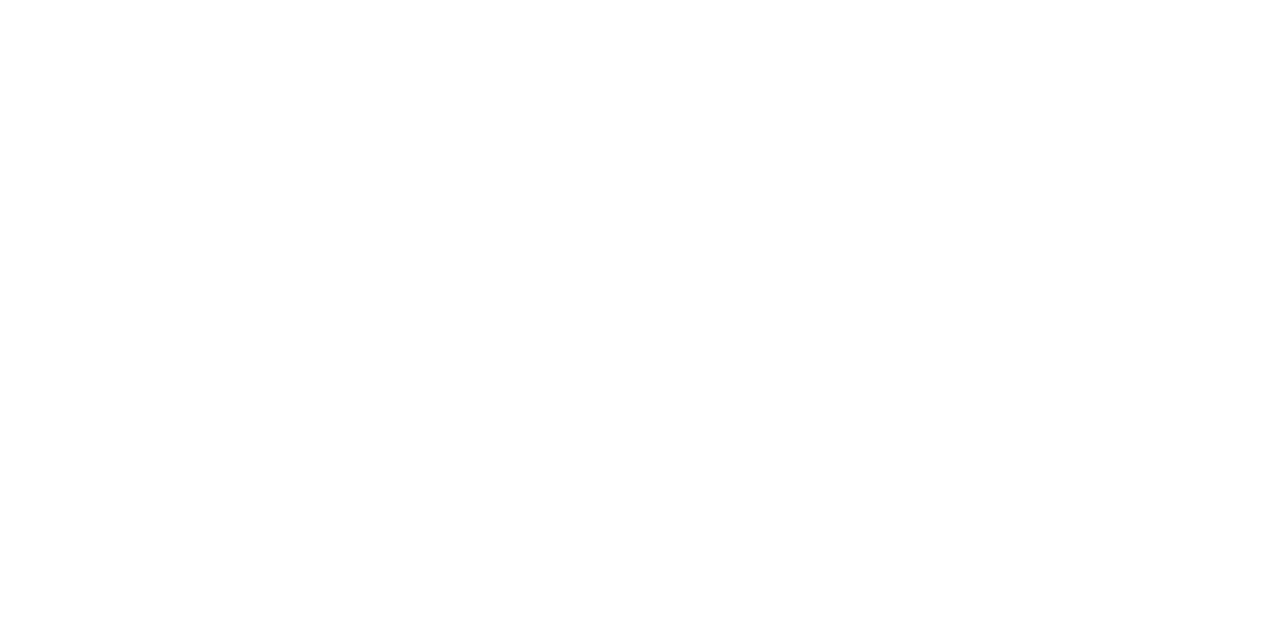 scroll, scrollTop: 0, scrollLeft: 0, axis: both 